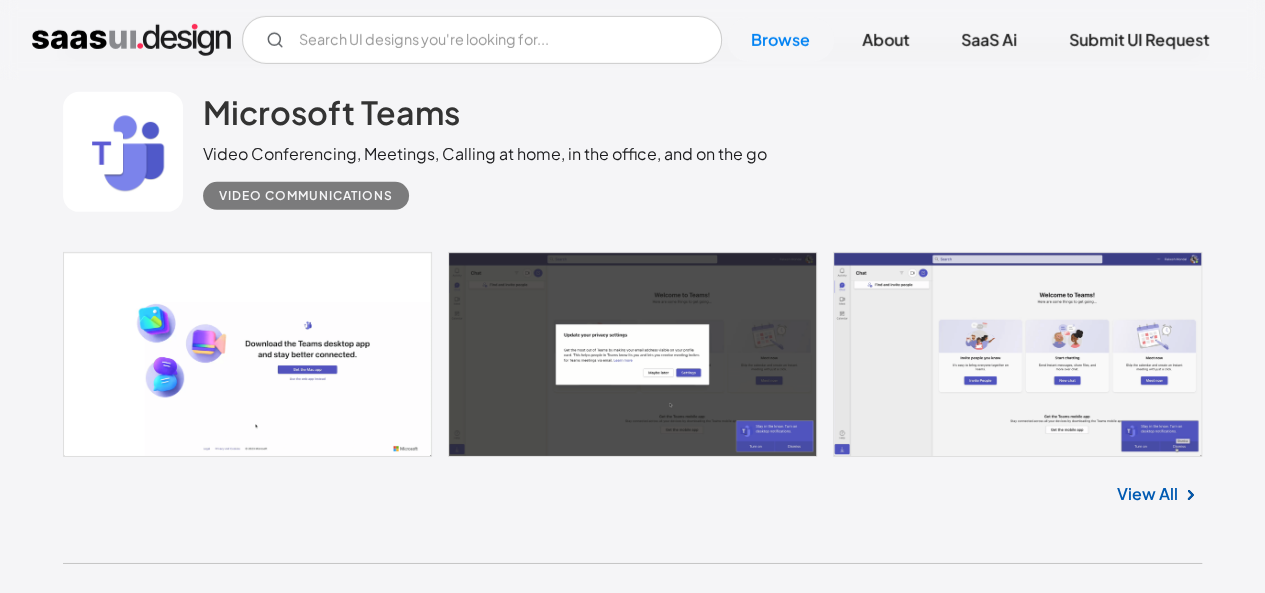 scroll, scrollTop: 3300, scrollLeft: 0, axis: vertical 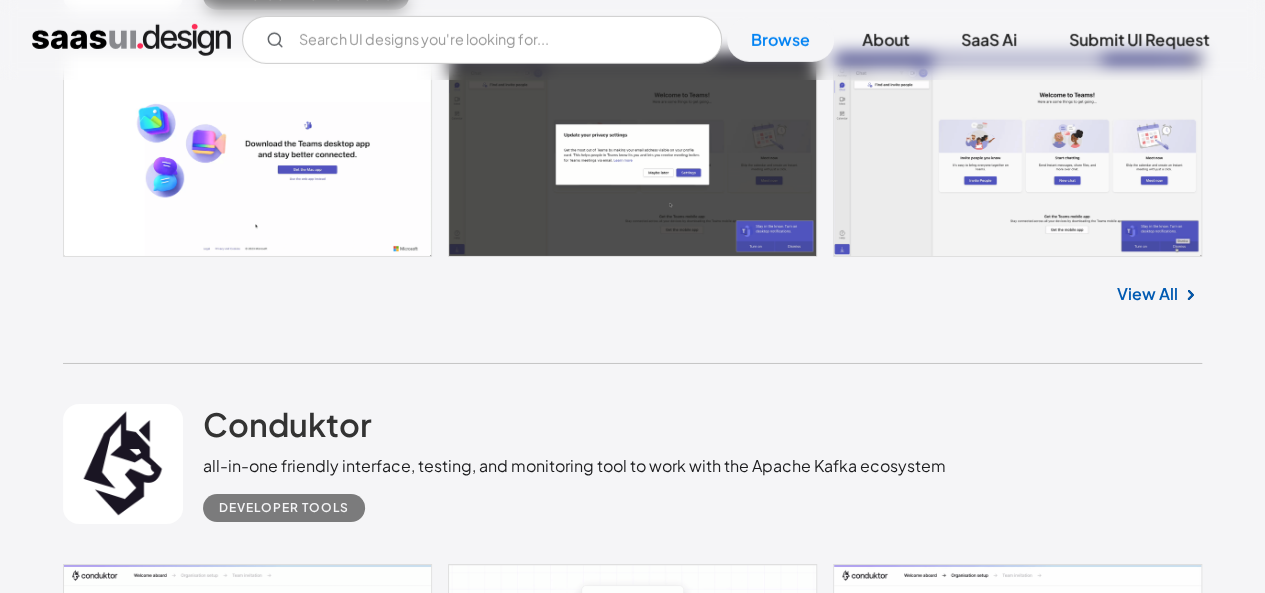 click at bounding box center (632, 154) 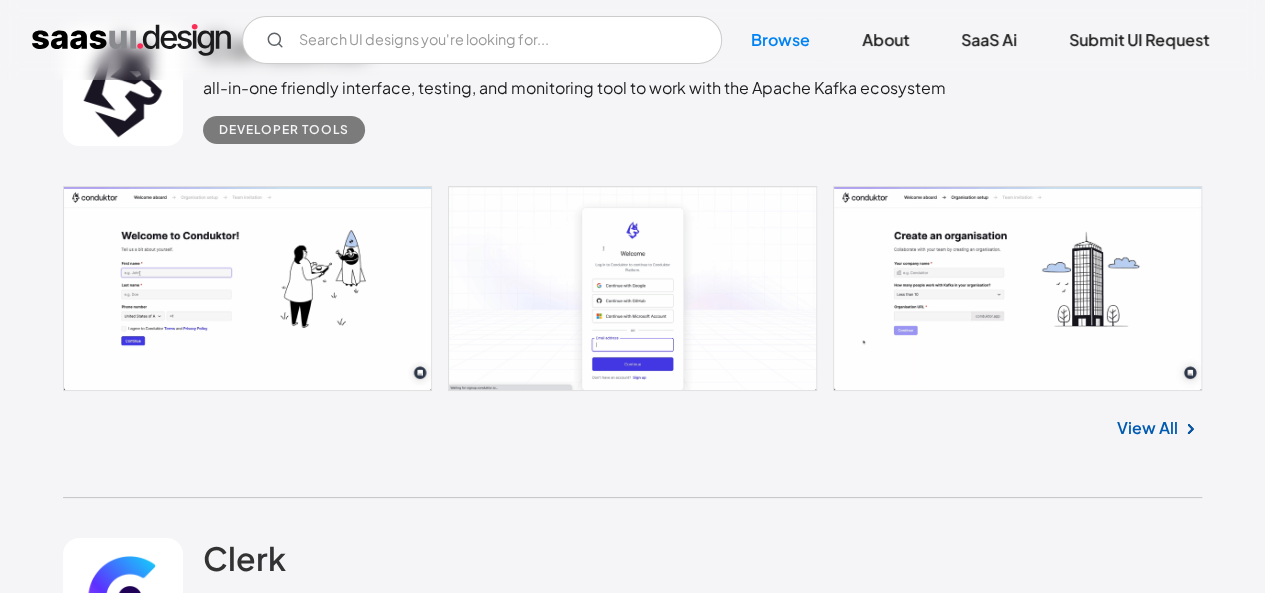 scroll, scrollTop: 3674, scrollLeft: 0, axis: vertical 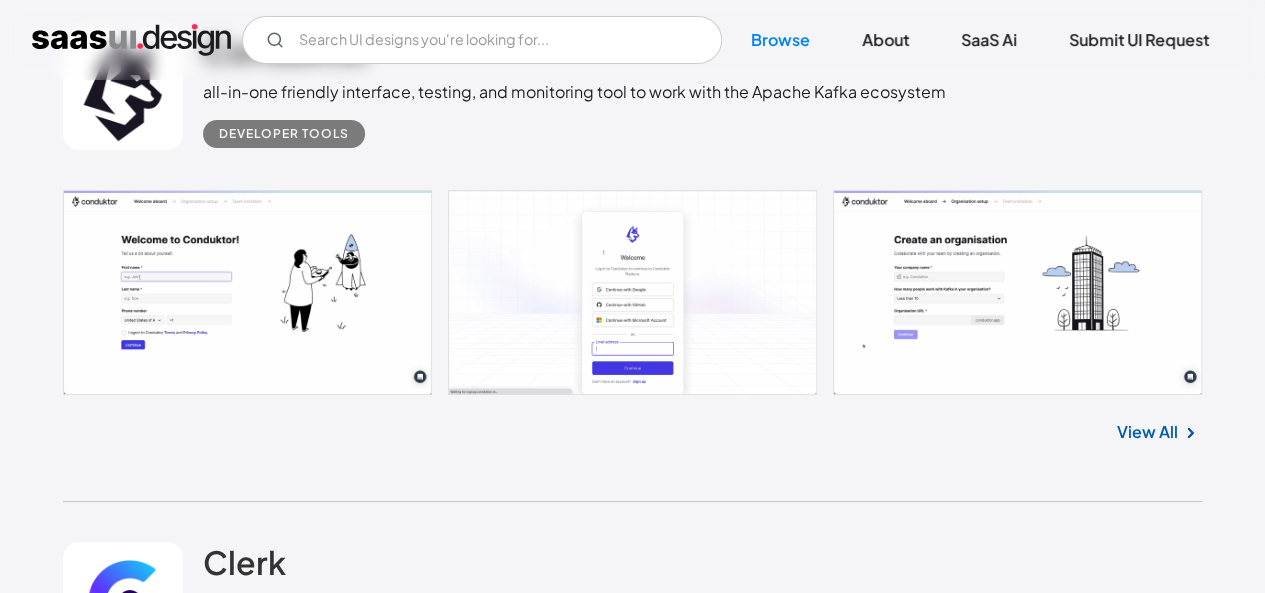click at bounding box center (632, 292) 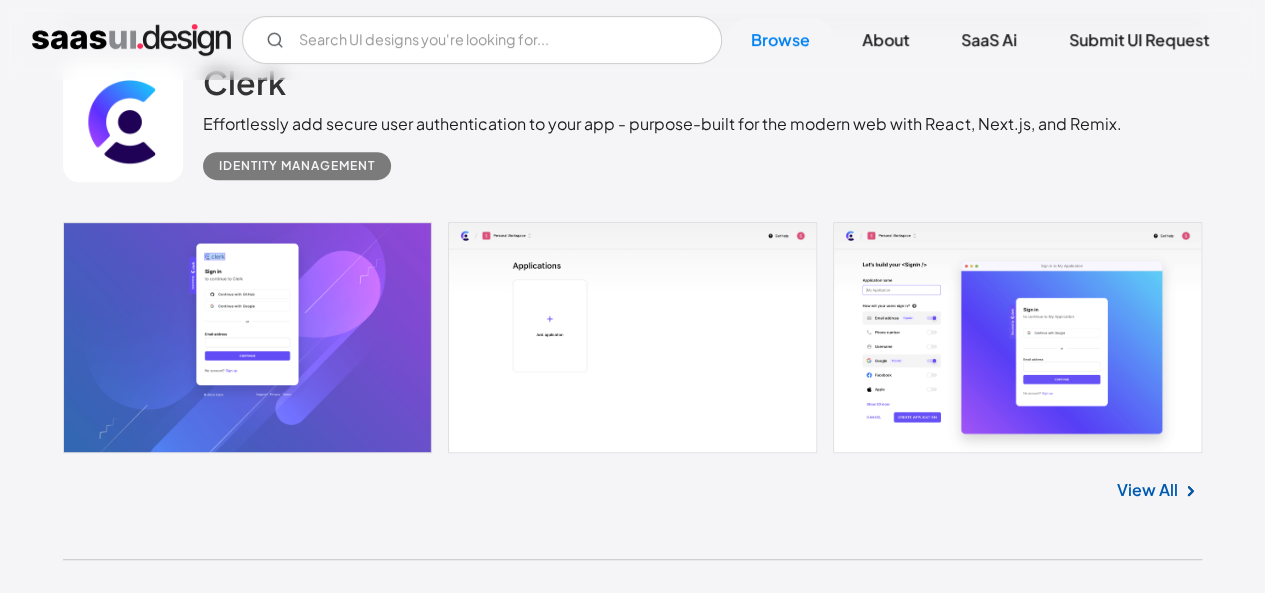 scroll, scrollTop: 4262, scrollLeft: 0, axis: vertical 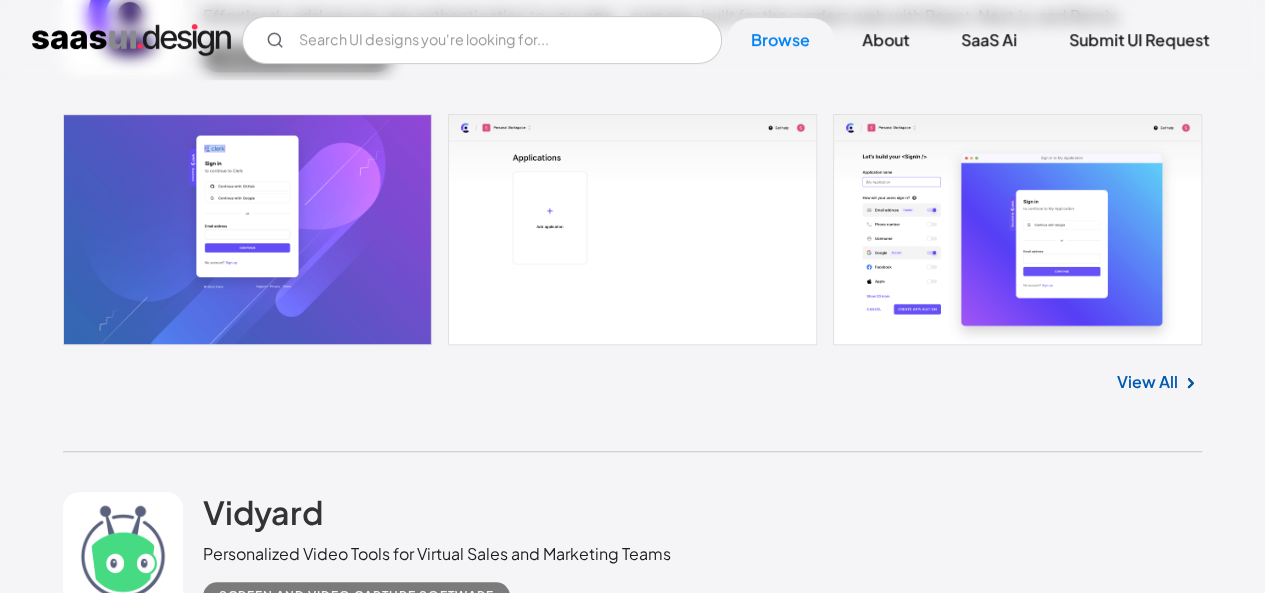 click at bounding box center [632, 229] 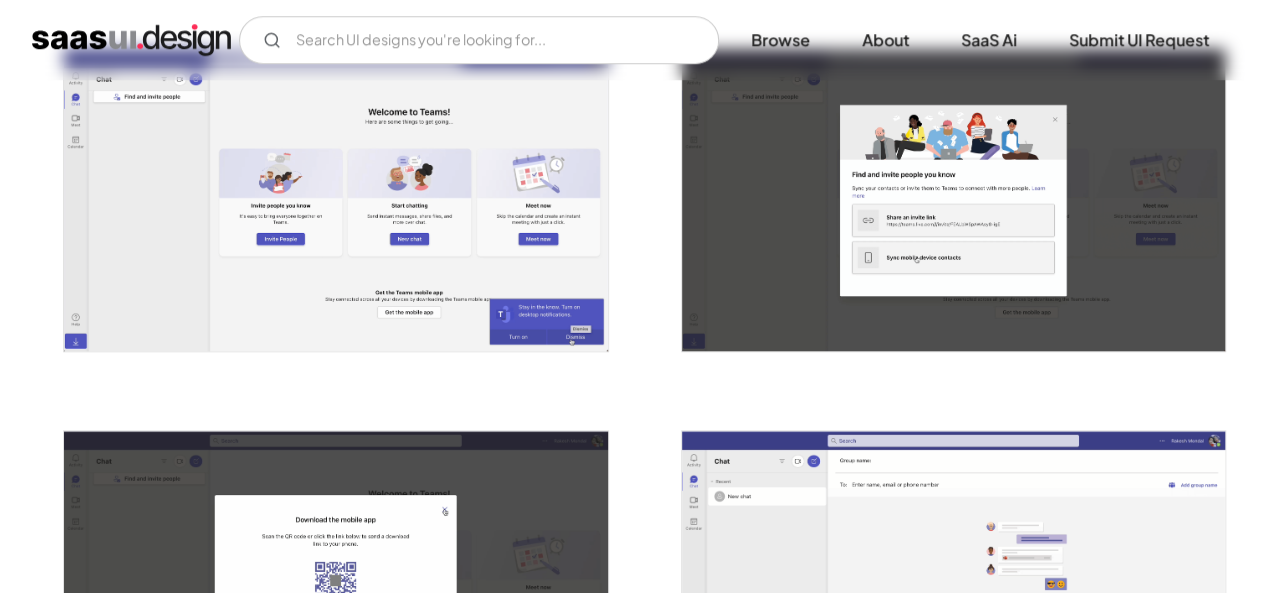 click at bounding box center (335, 199) 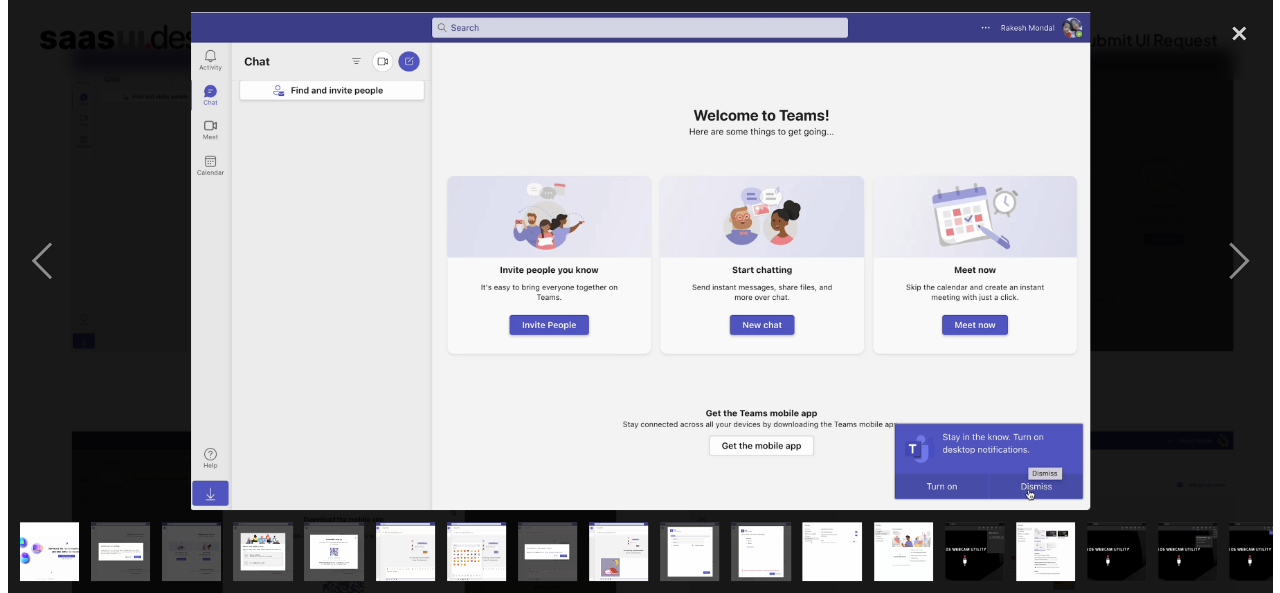 scroll, scrollTop: 804, scrollLeft: 0, axis: vertical 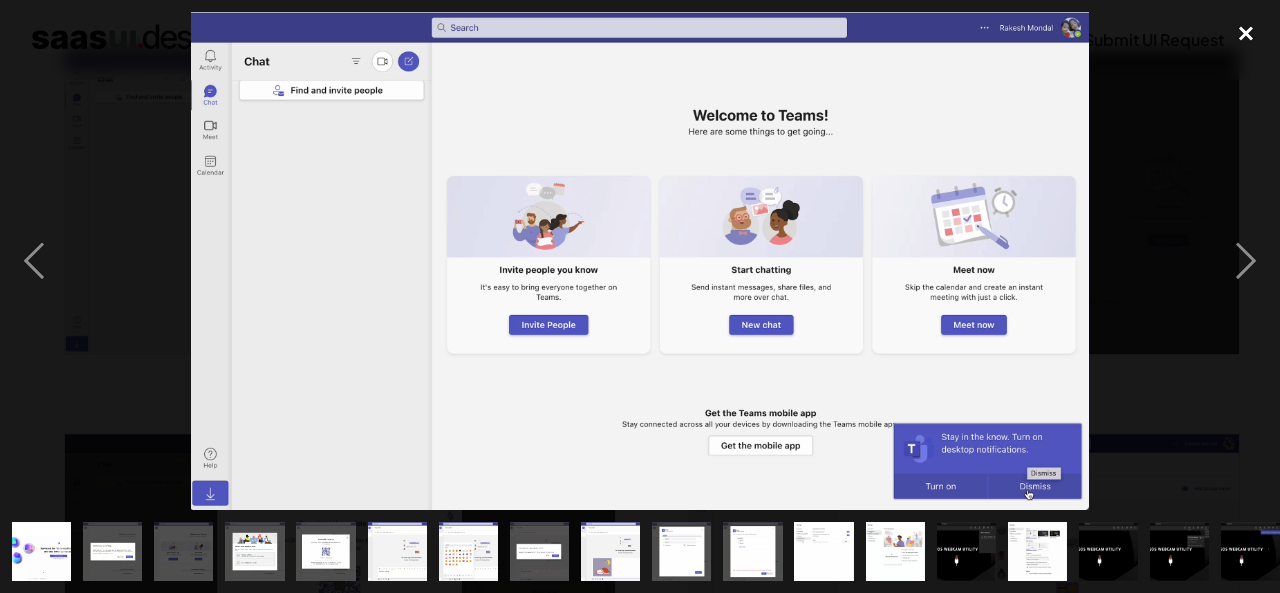 click at bounding box center (1246, 34) 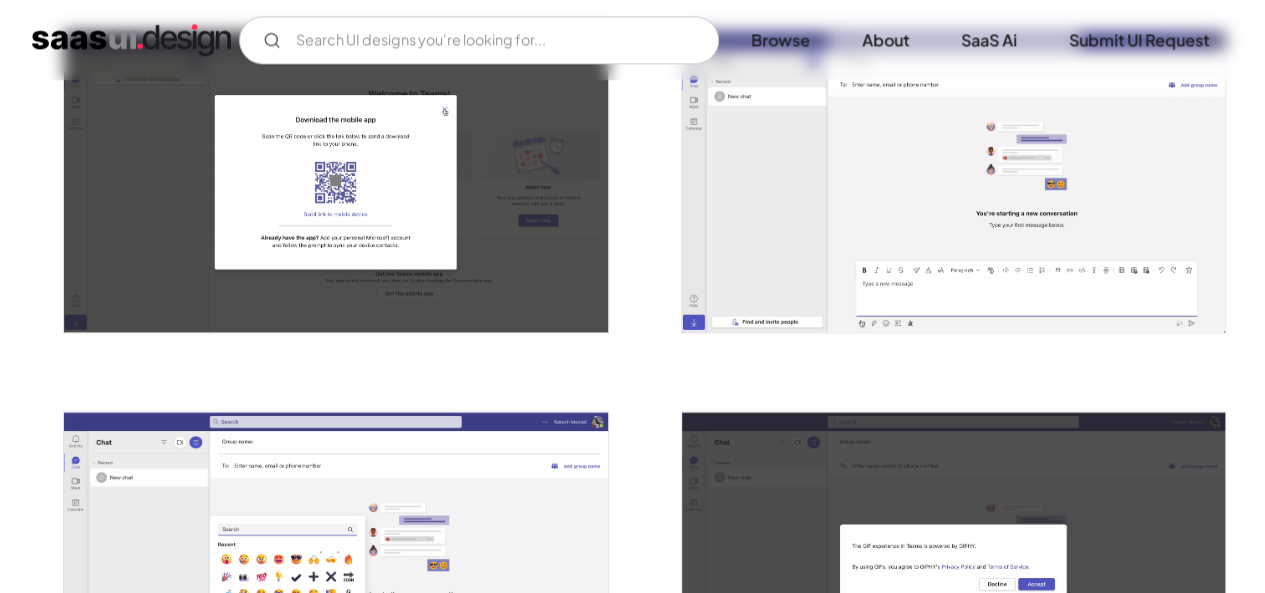 scroll, scrollTop: 1400, scrollLeft: 0, axis: vertical 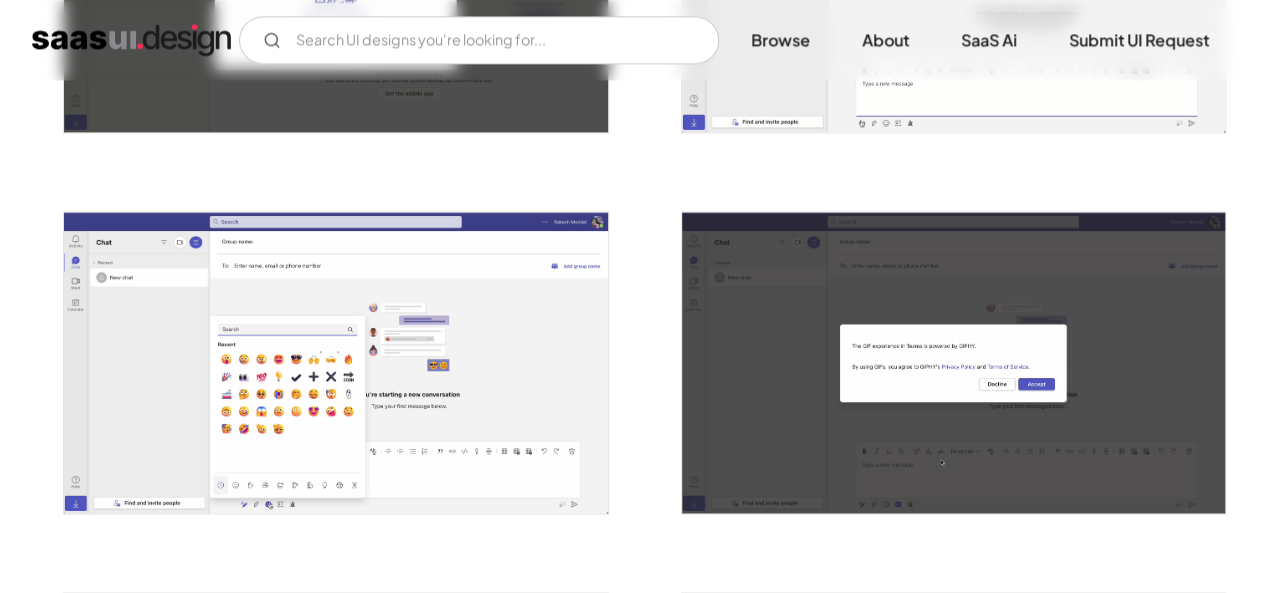 click at bounding box center (335, 362) 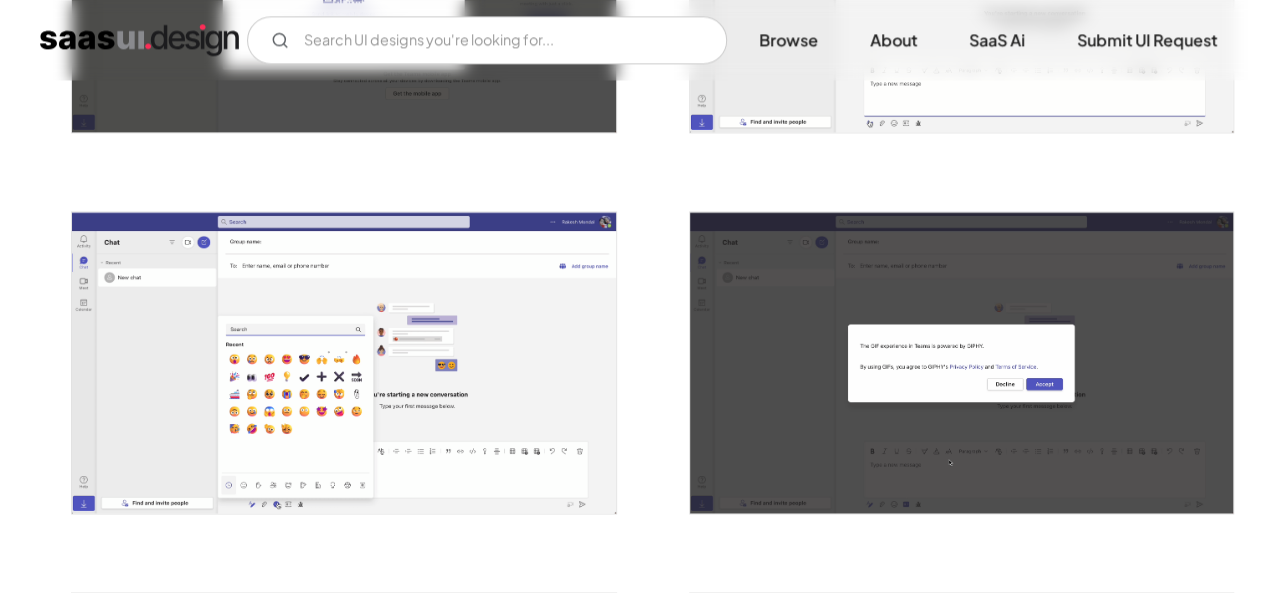 scroll, scrollTop: 1408, scrollLeft: 0, axis: vertical 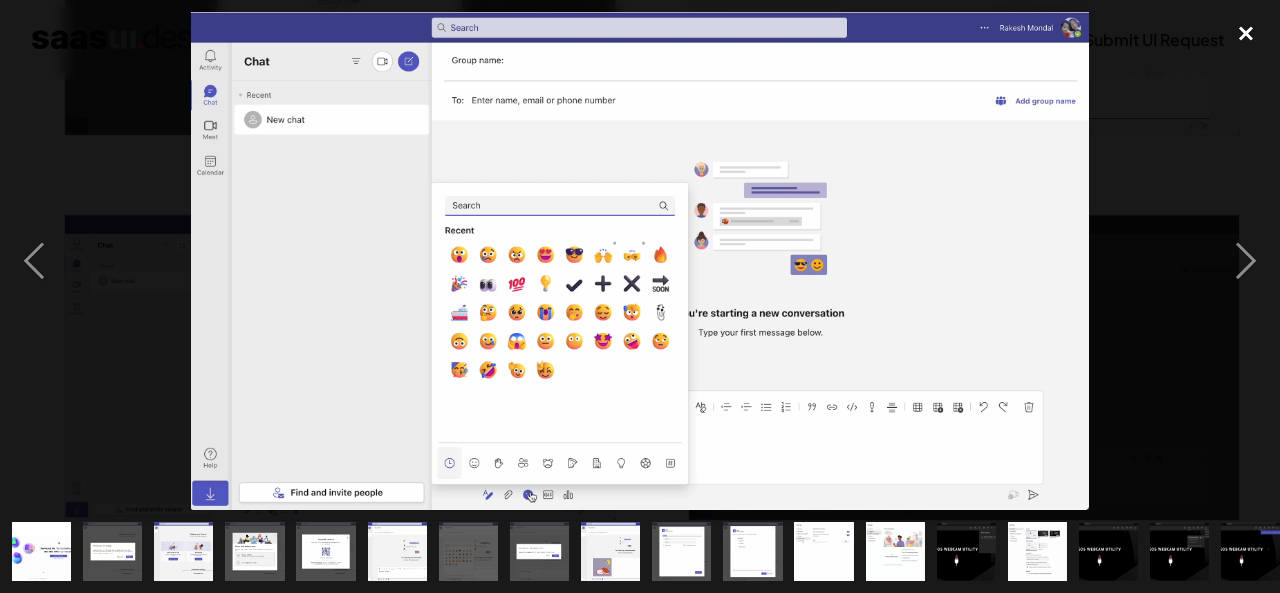 click at bounding box center (1246, 34) 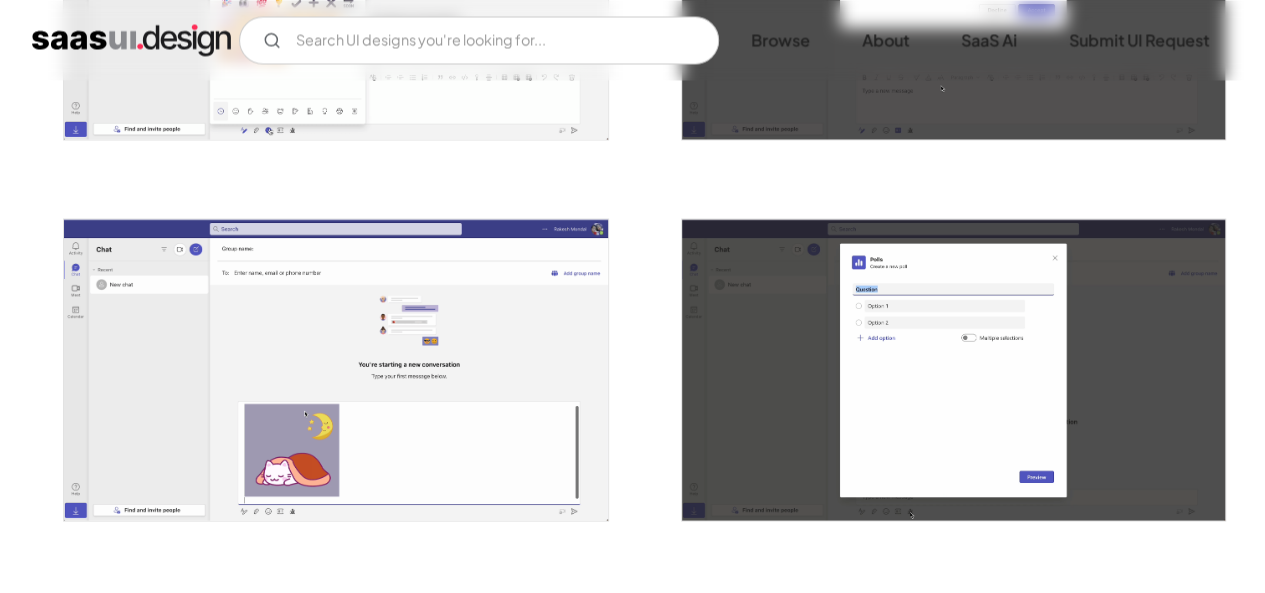 scroll, scrollTop: 1800, scrollLeft: 0, axis: vertical 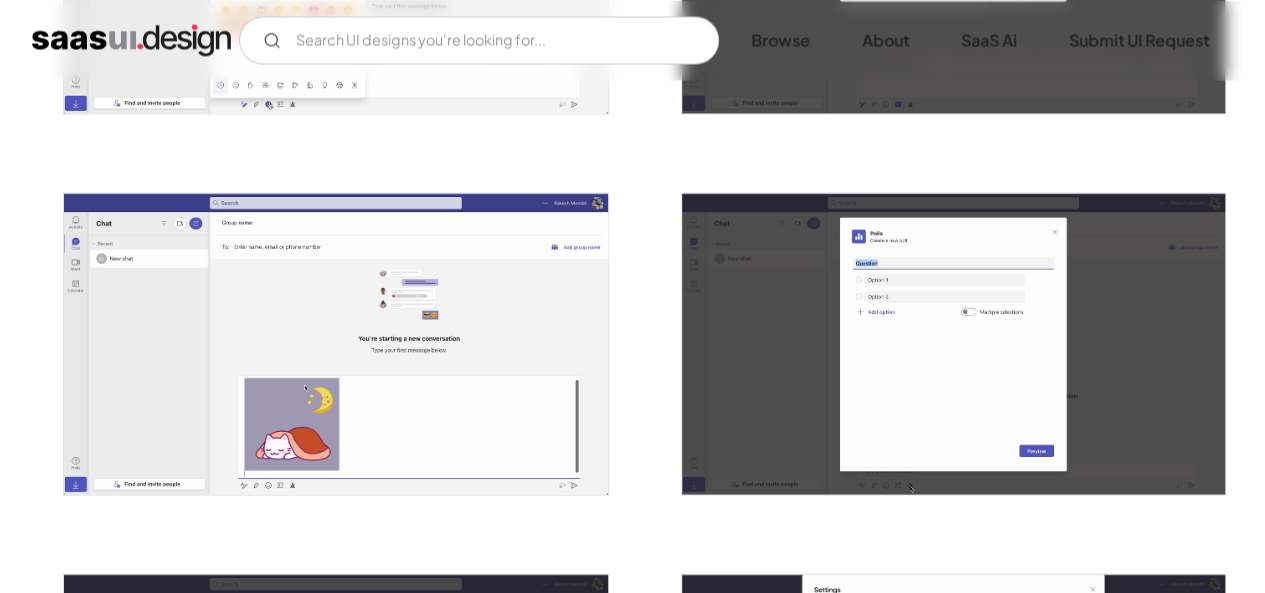 click at bounding box center (335, 343) 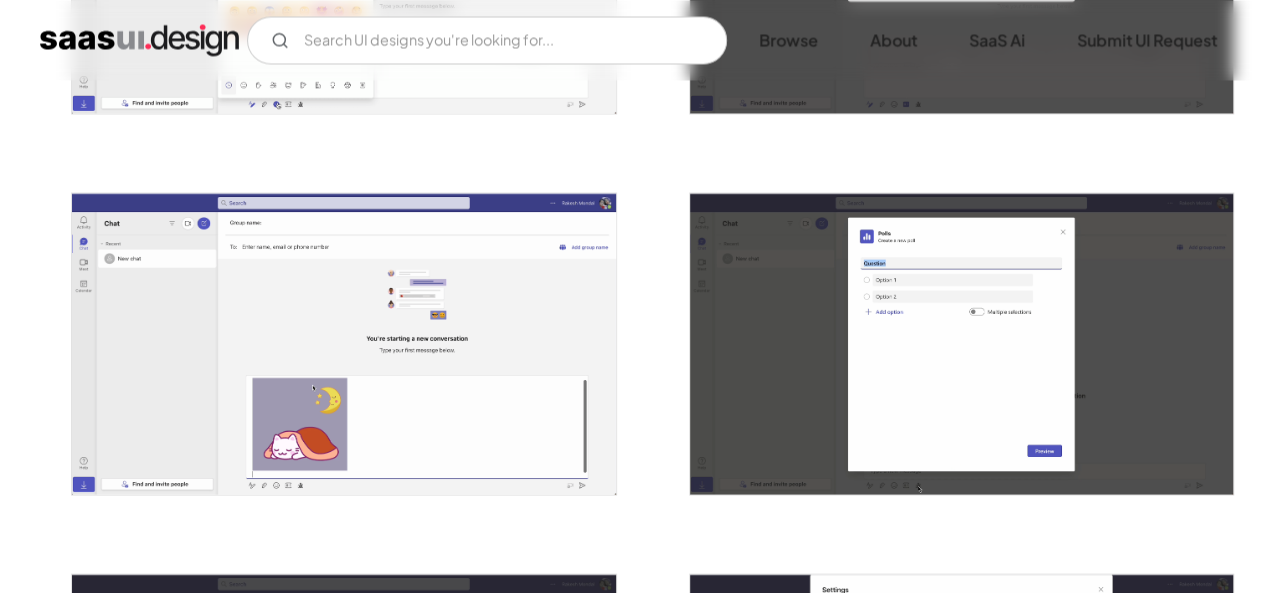 scroll, scrollTop: 1812, scrollLeft: 0, axis: vertical 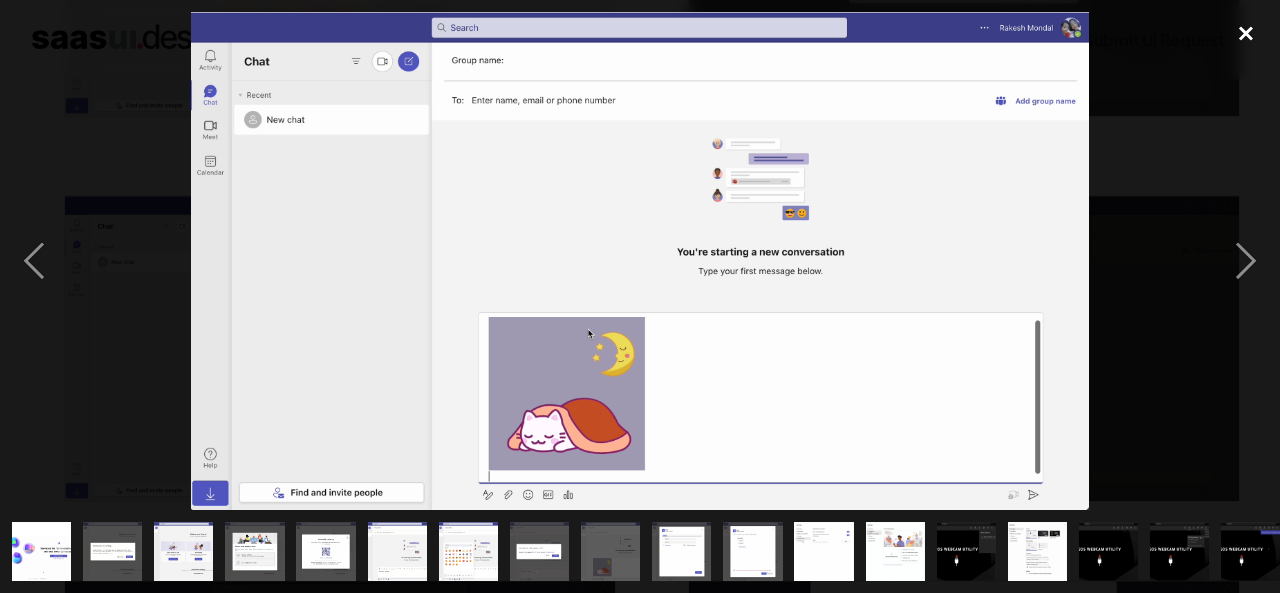 click at bounding box center [1246, 34] 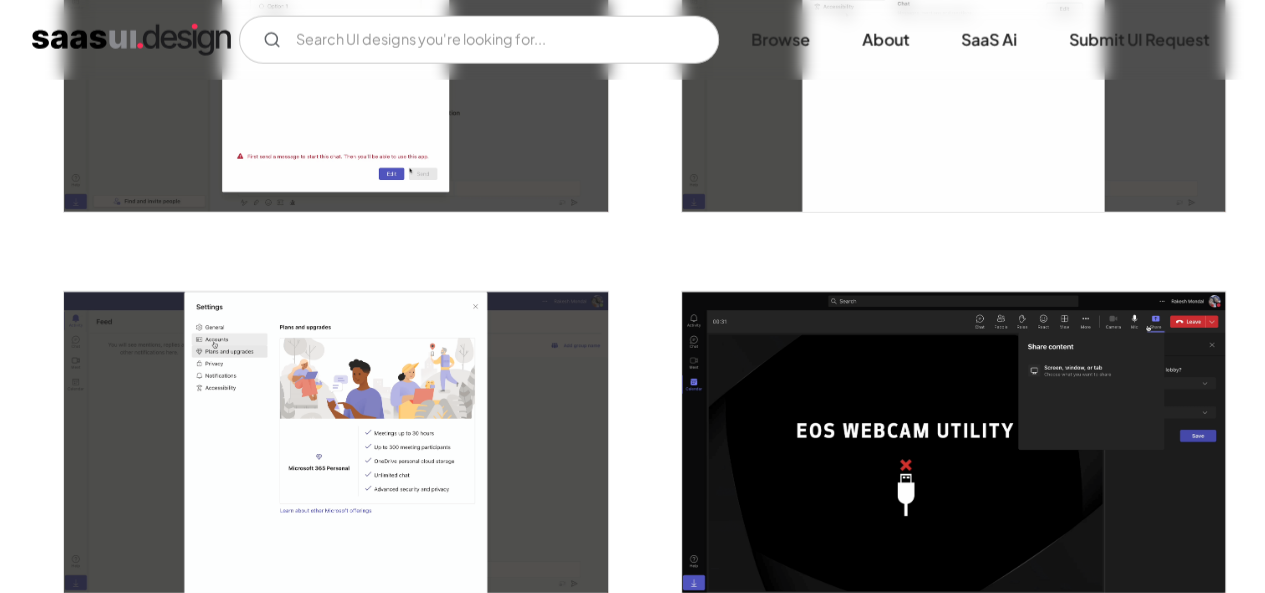 scroll, scrollTop: 2600, scrollLeft: 0, axis: vertical 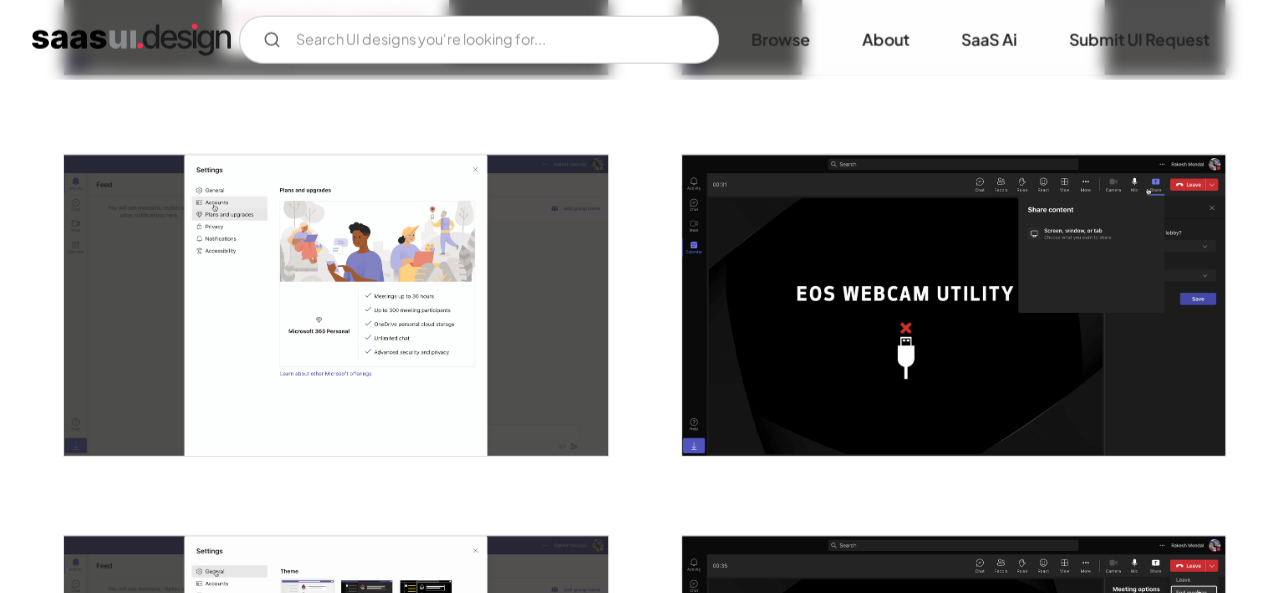 click at bounding box center [953, 686] 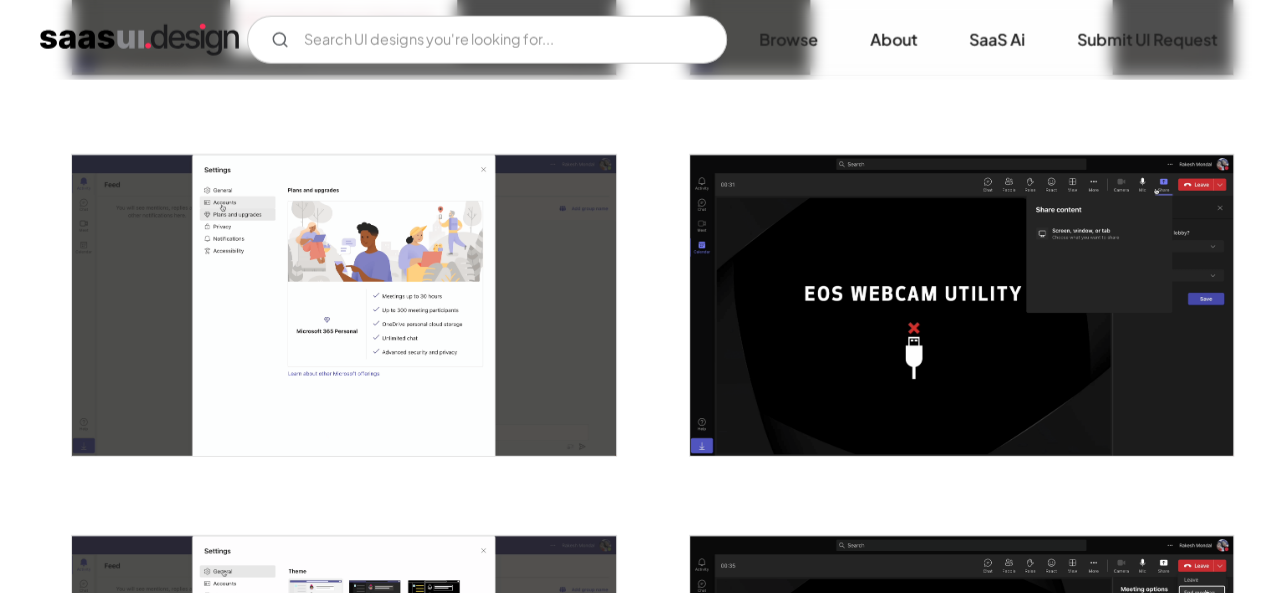 scroll, scrollTop: 2619, scrollLeft: 0, axis: vertical 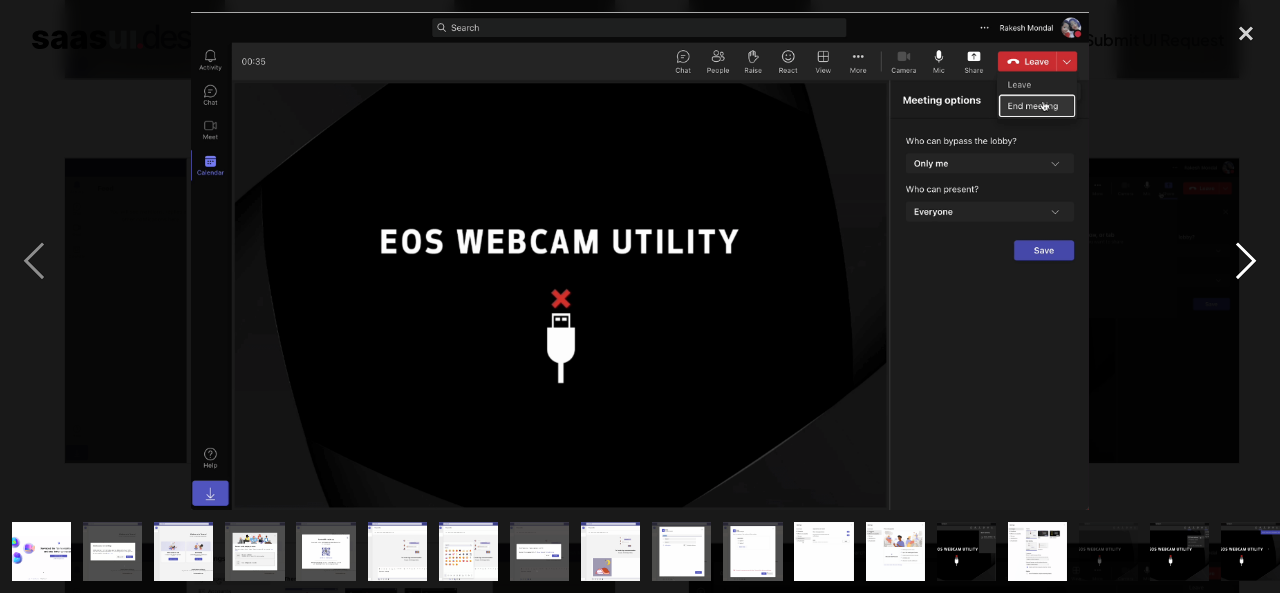 click at bounding box center [1246, 261] 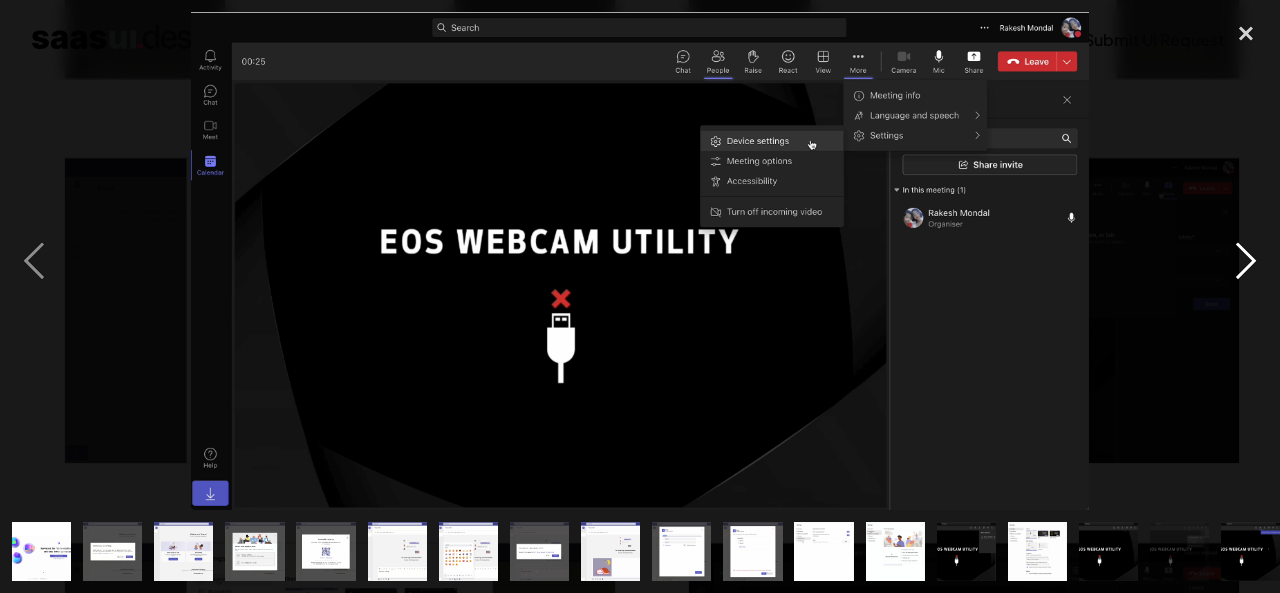 click at bounding box center [1246, 261] 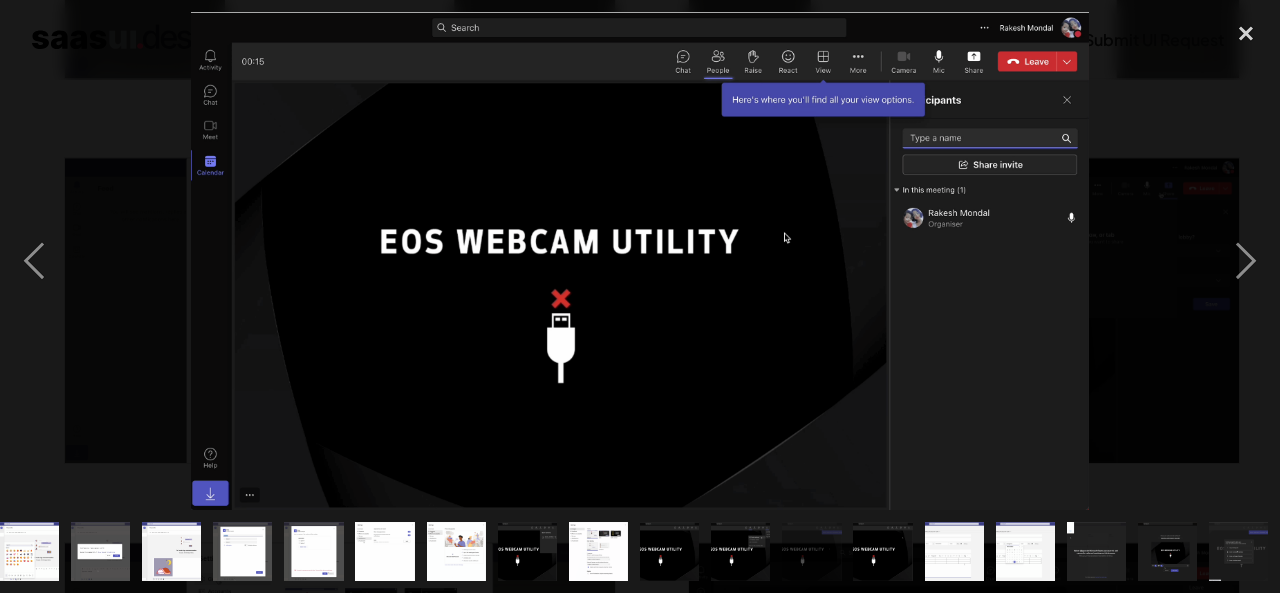 scroll, scrollTop: 0, scrollLeft: 440, axis: horizontal 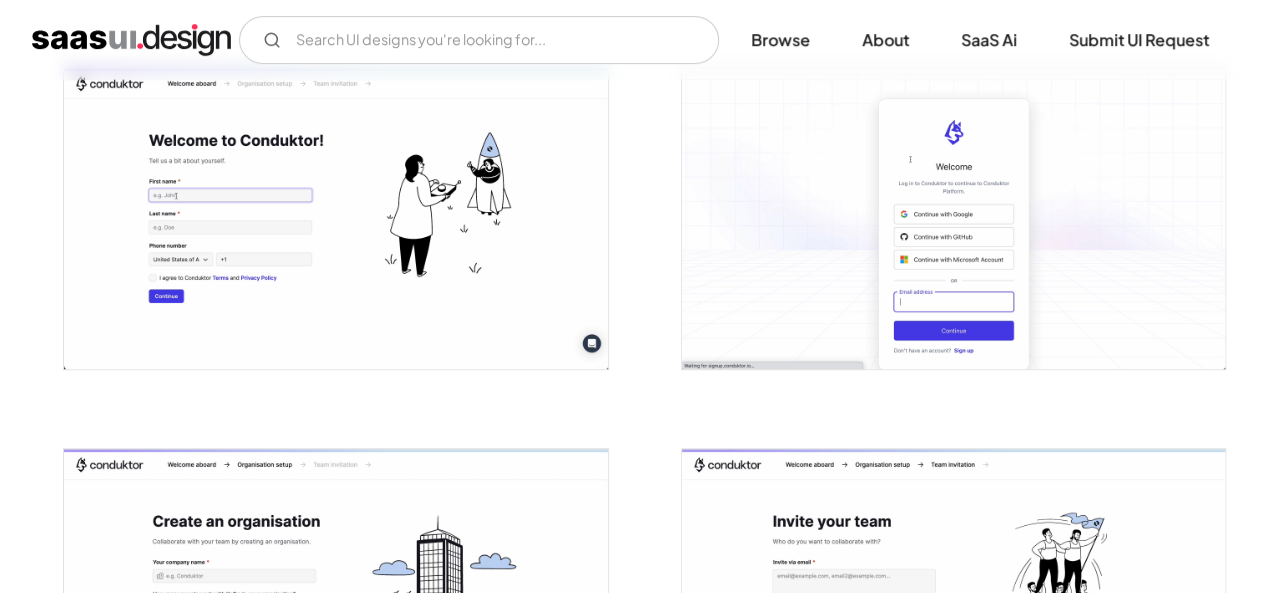 click at bounding box center [335, 218] 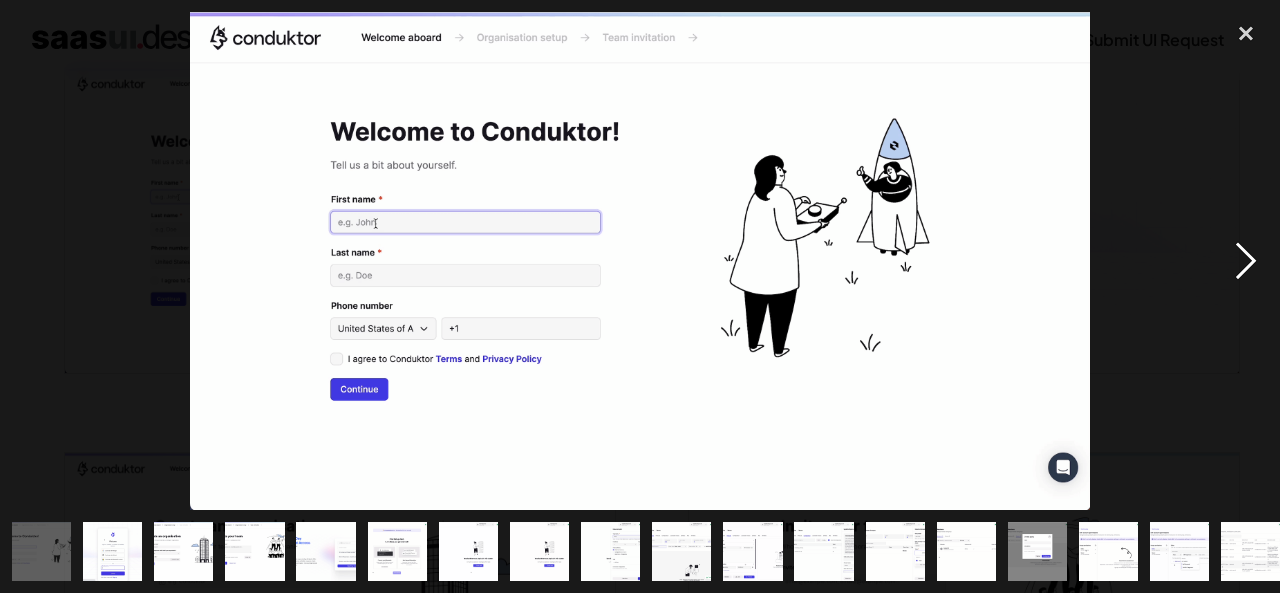 click at bounding box center [1246, 261] 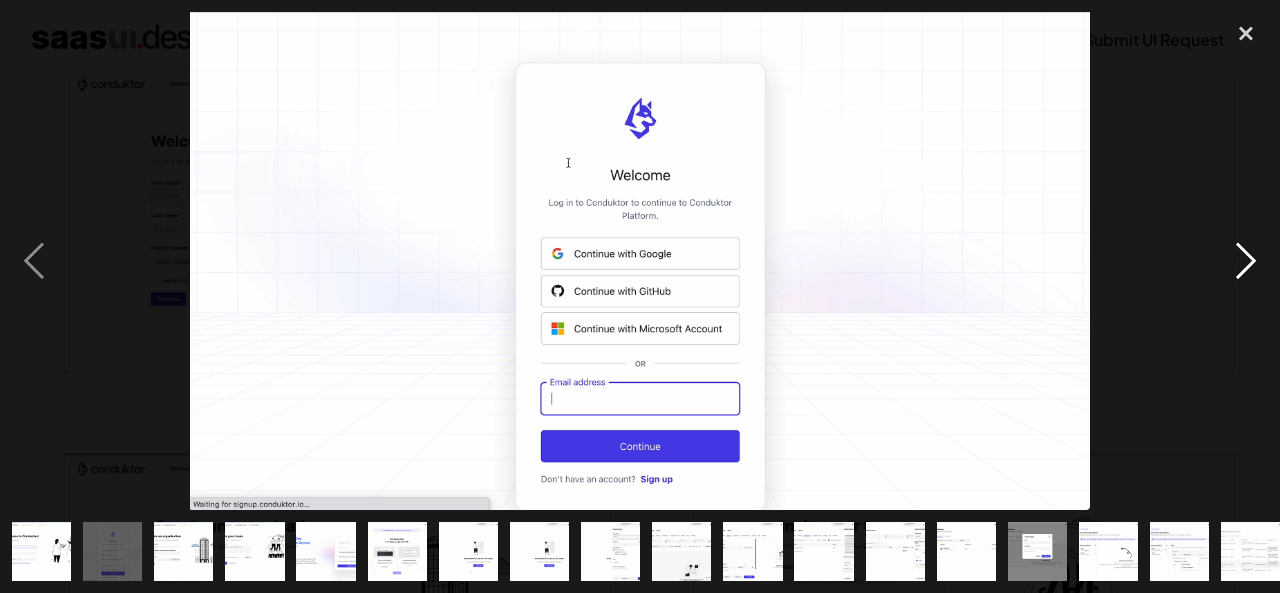 click at bounding box center (1246, 261) 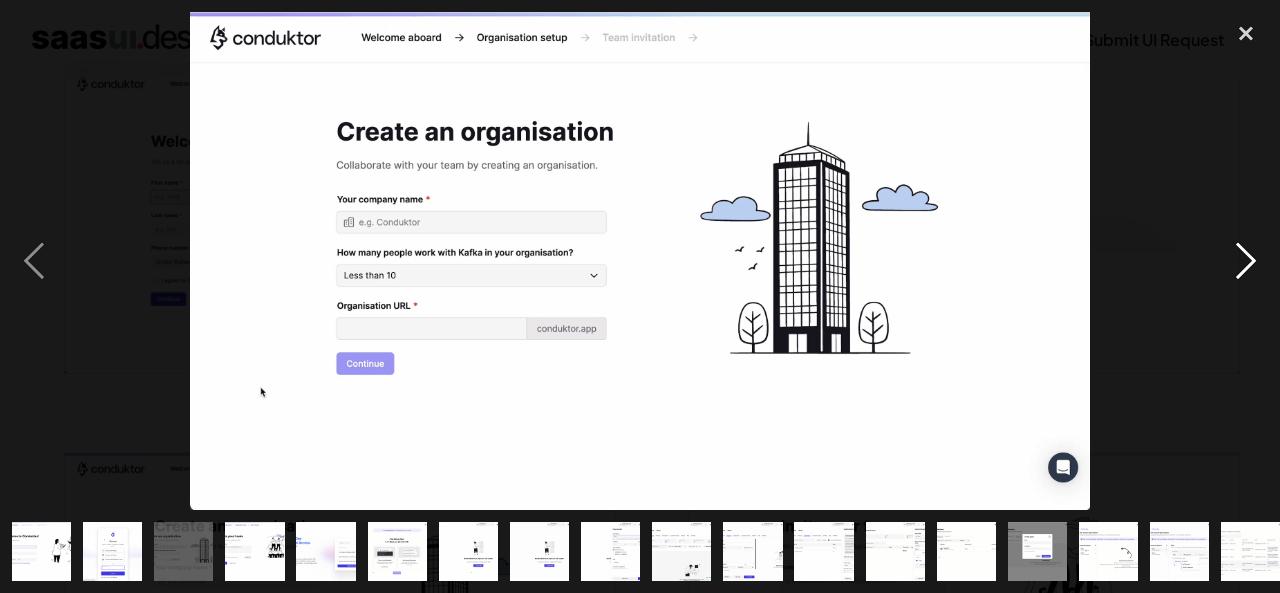 click at bounding box center [1246, 261] 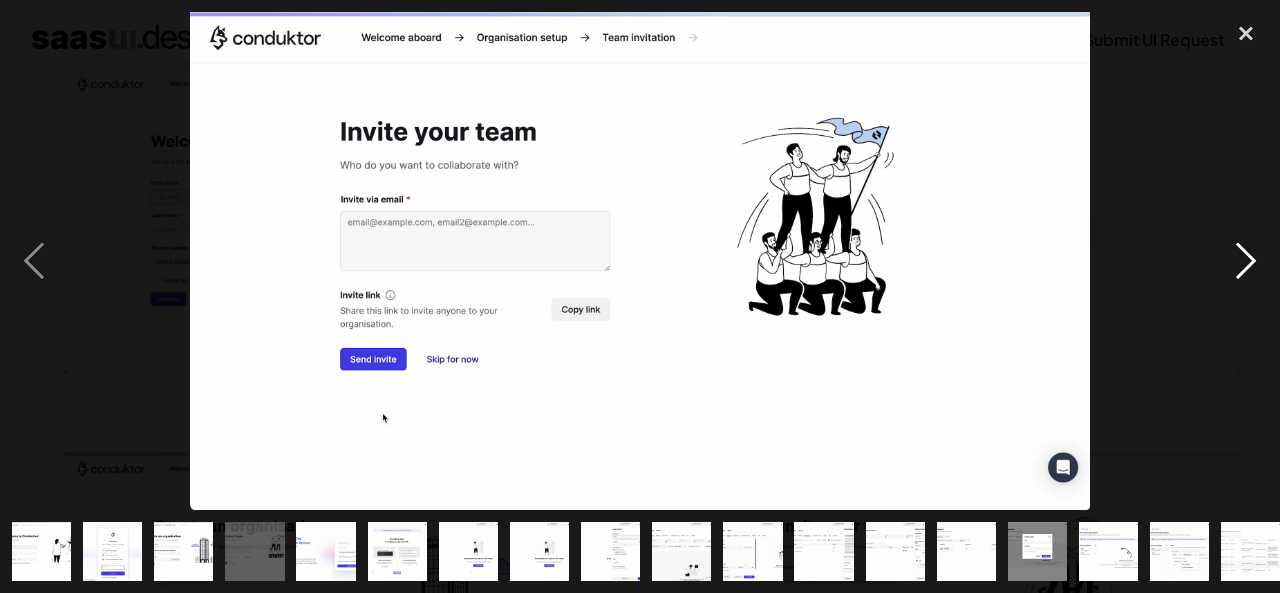 click at bounding box center (1246, 261) 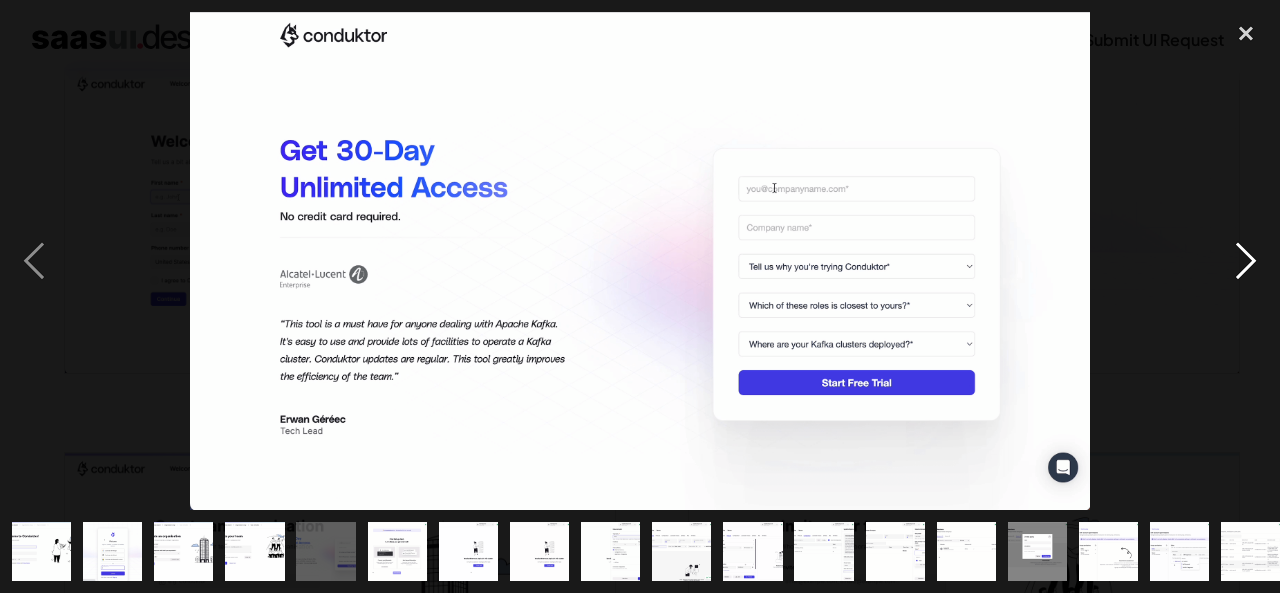 click at bounding box center (1246, 261) 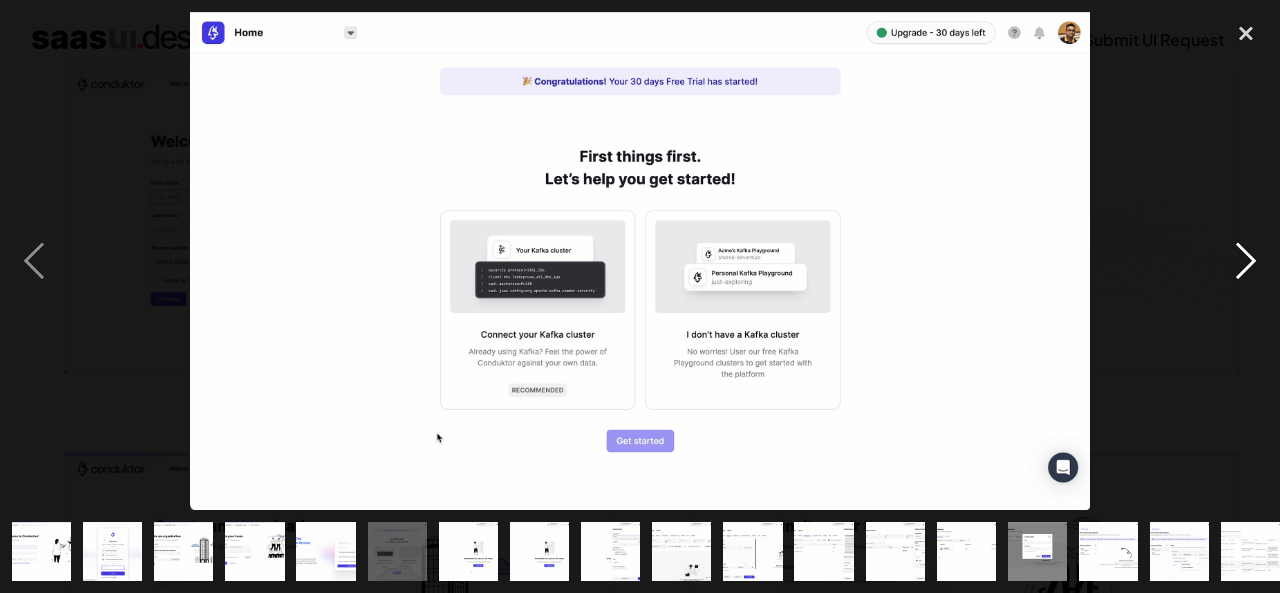 click at bounding box center [1246, 261] 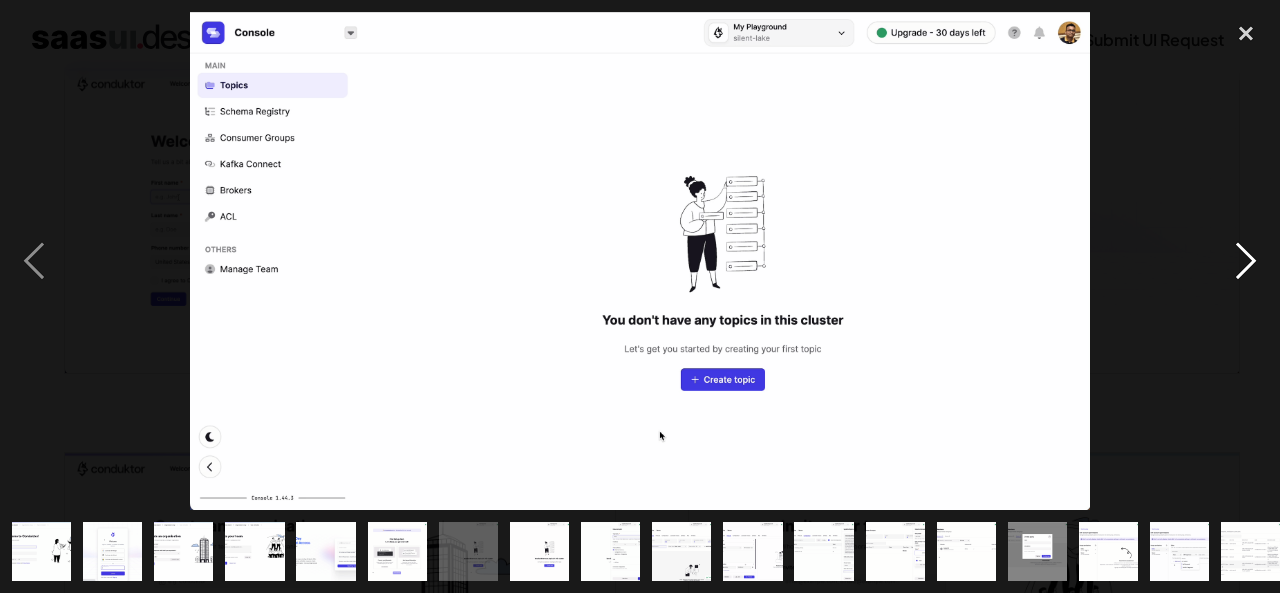 click at bounding box center [1246, 261] 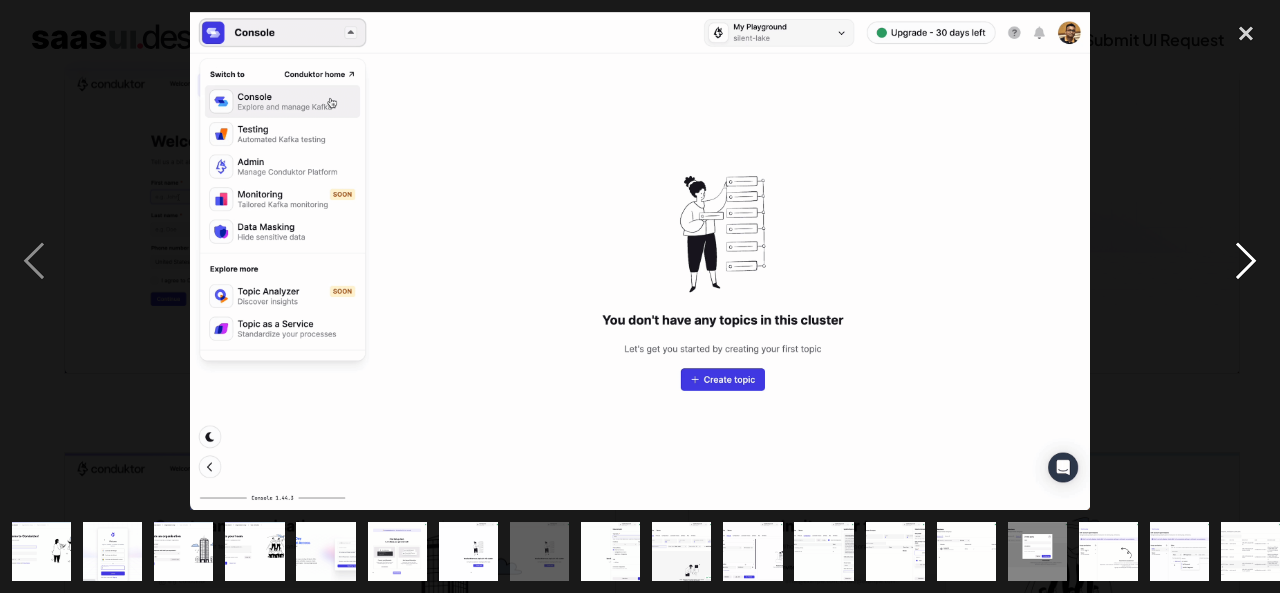 click at bounding box center [1246, 261] 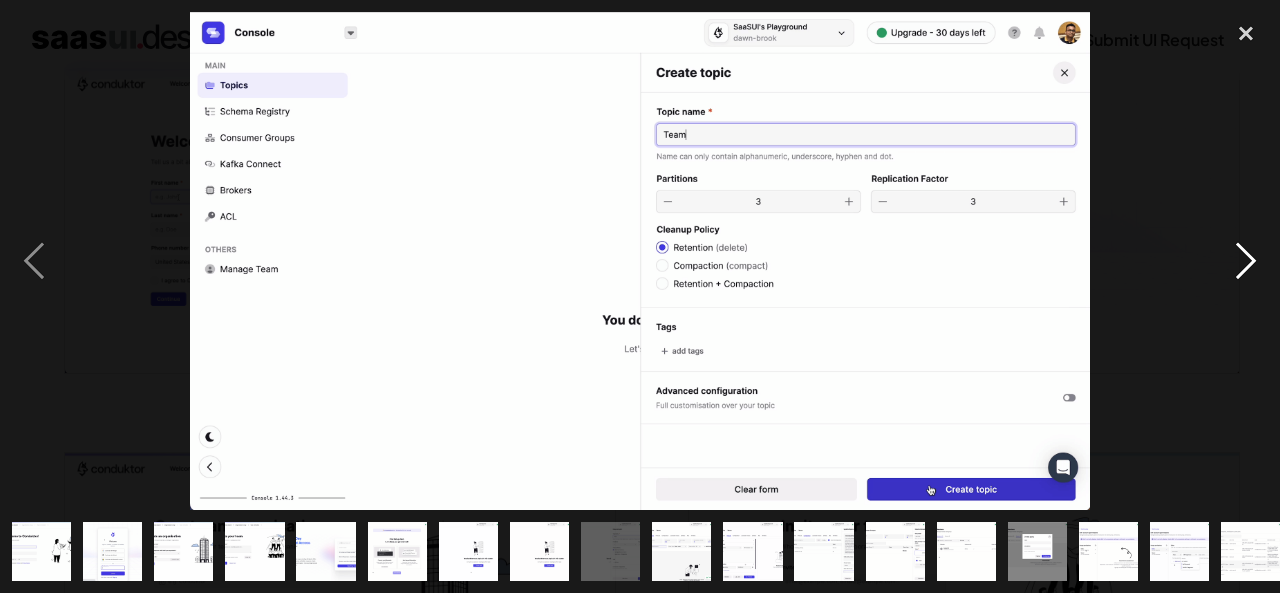 click at bounding box center [1246, 261] 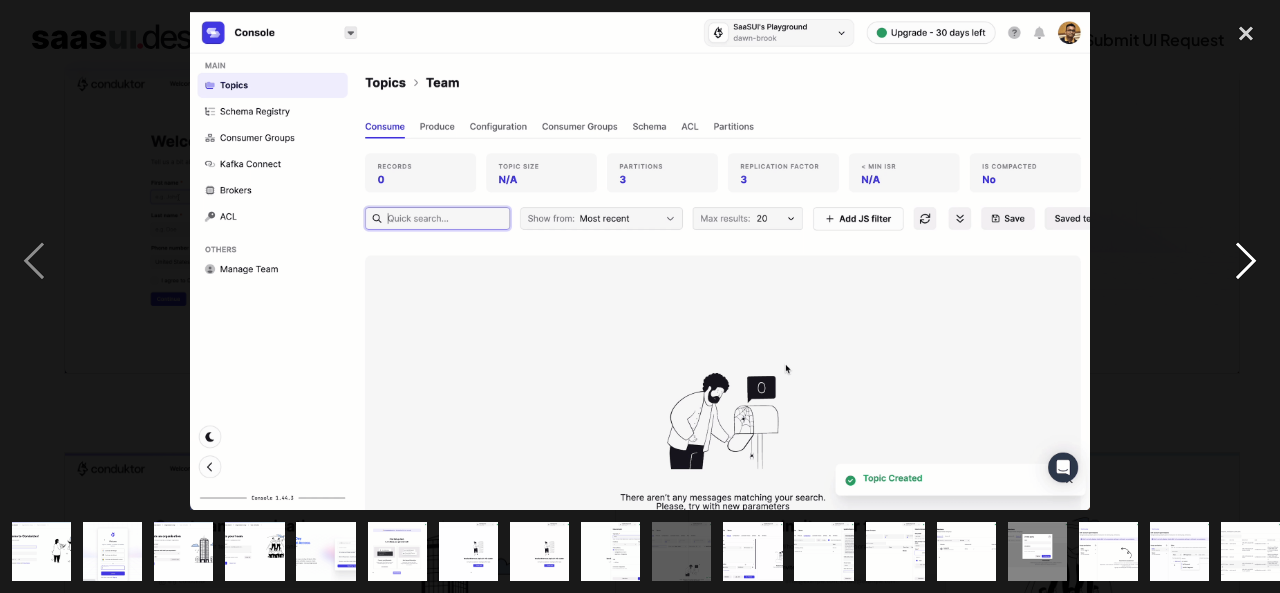 click at bounding box center (1246, 261) 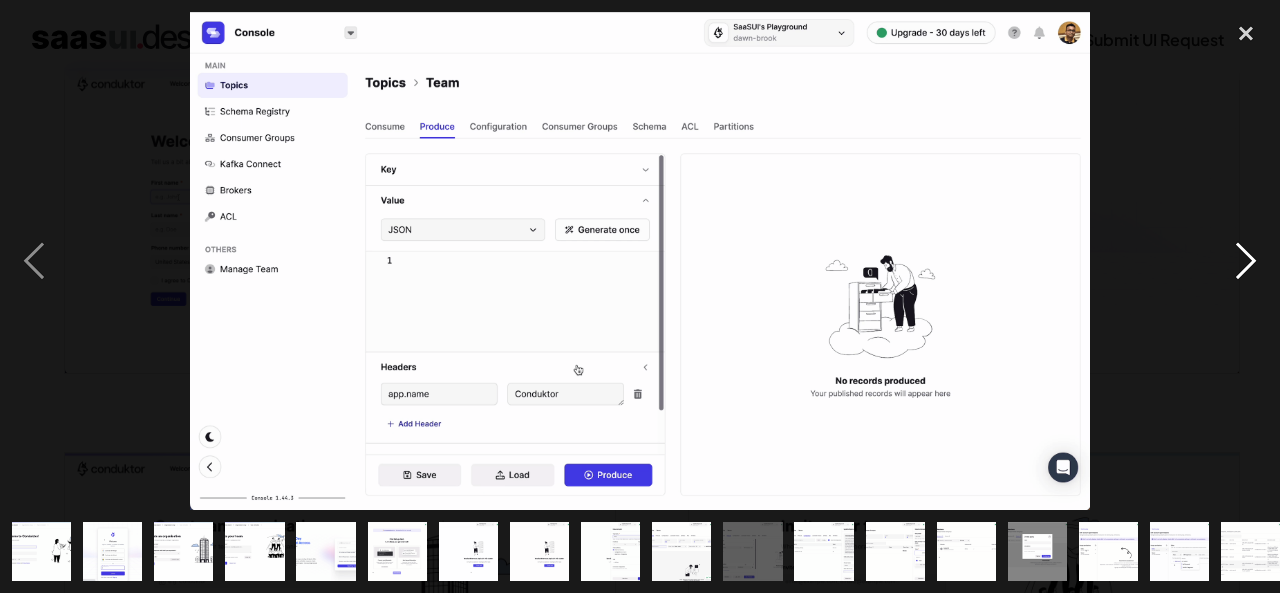click at bounding box center (1246, 261) 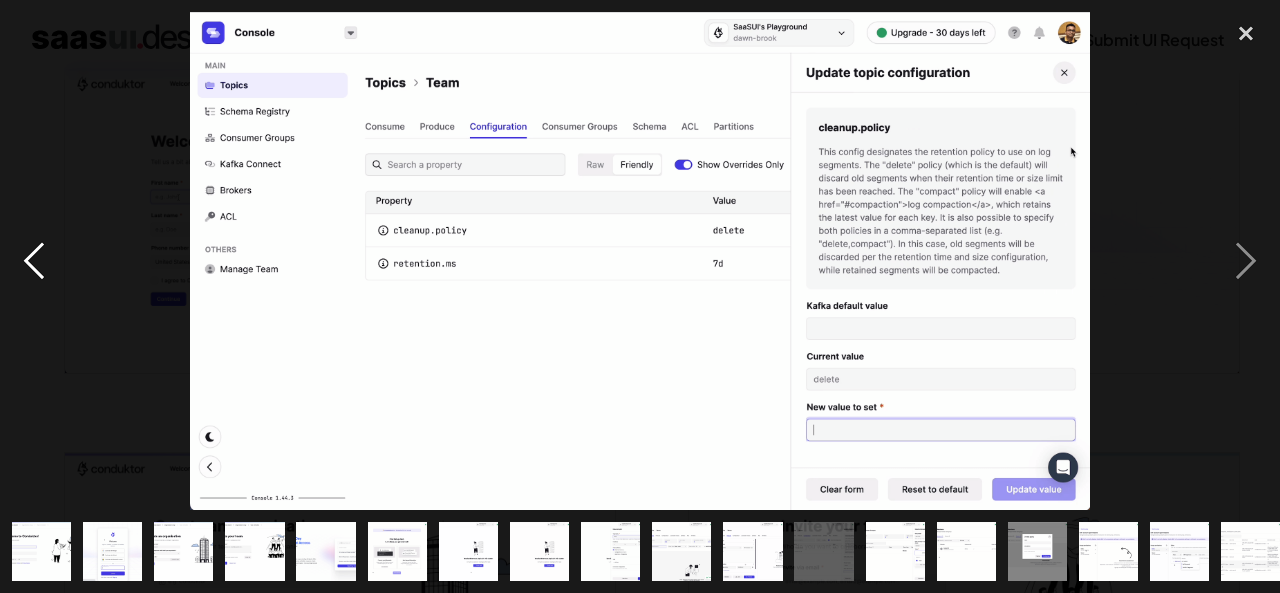 click at bounding box center (34, 261) 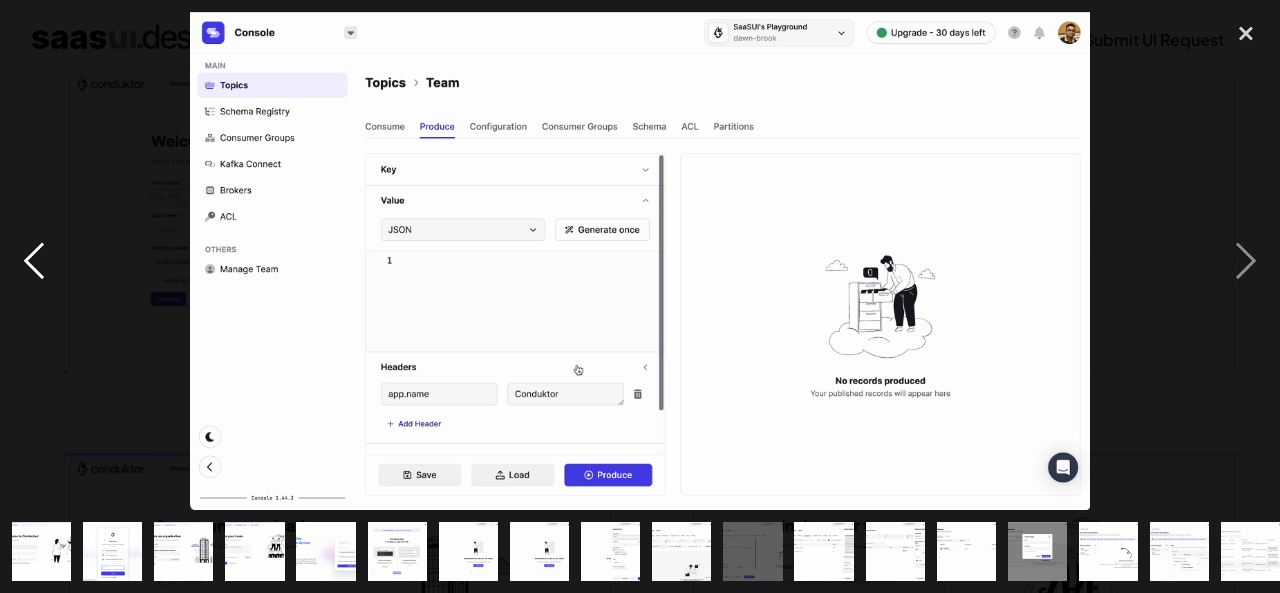 click at bounding box center [34, 261] 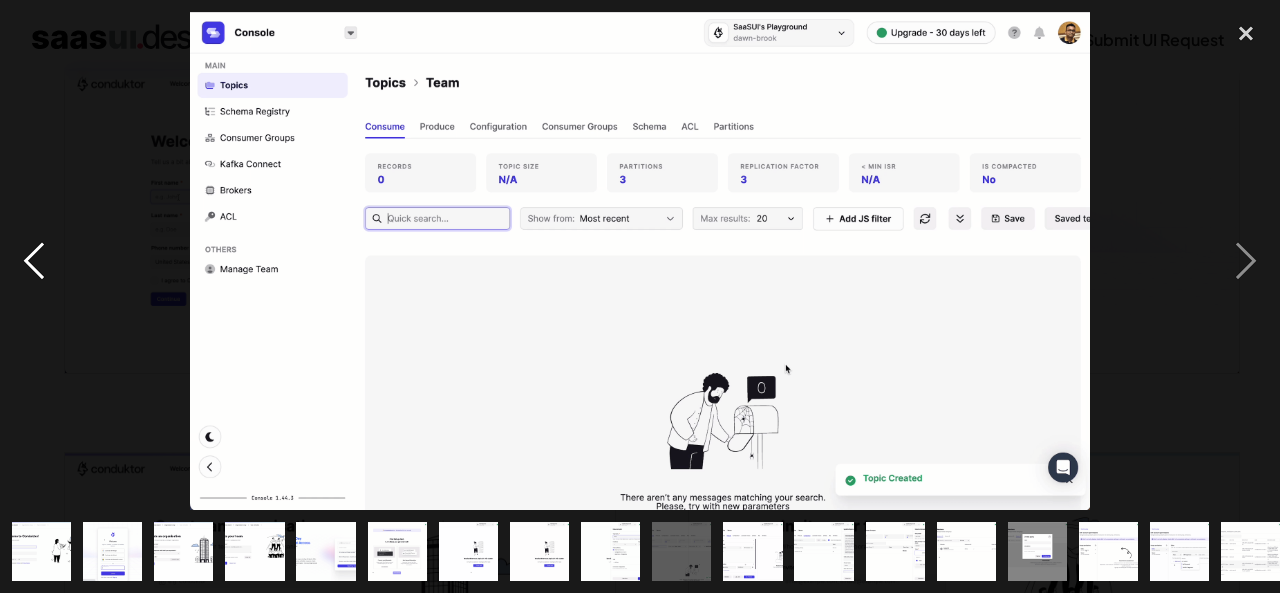 click at bounding box center (34, 261) 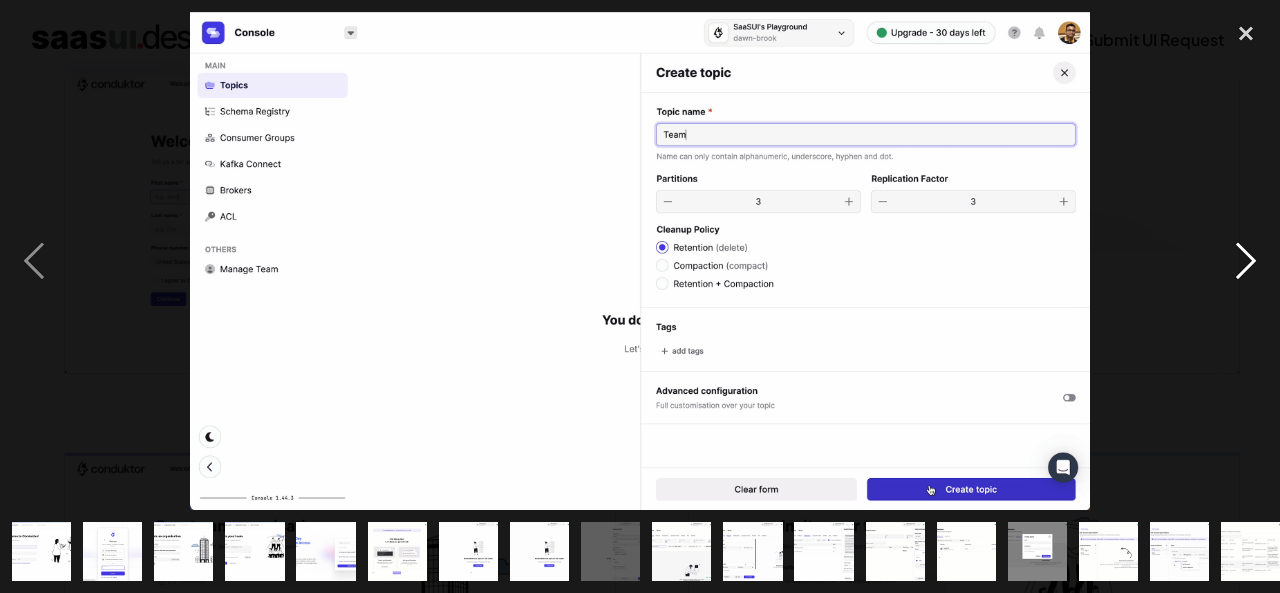 click at bounding box center [1246, 261] 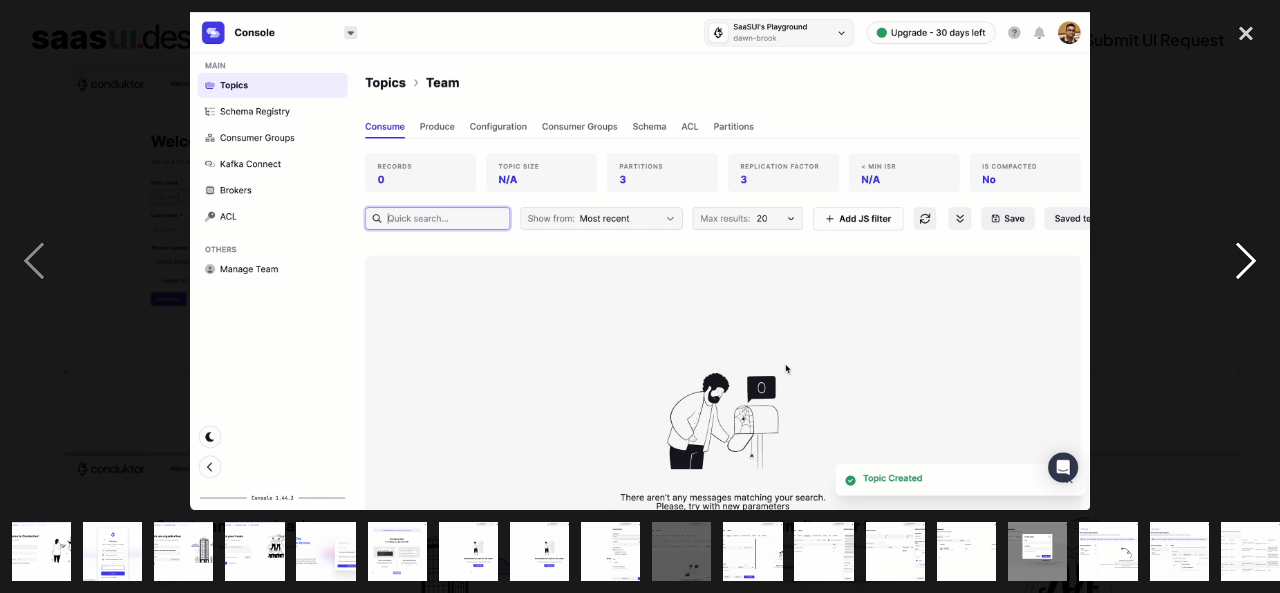 click at bounding box center (1246, 261) 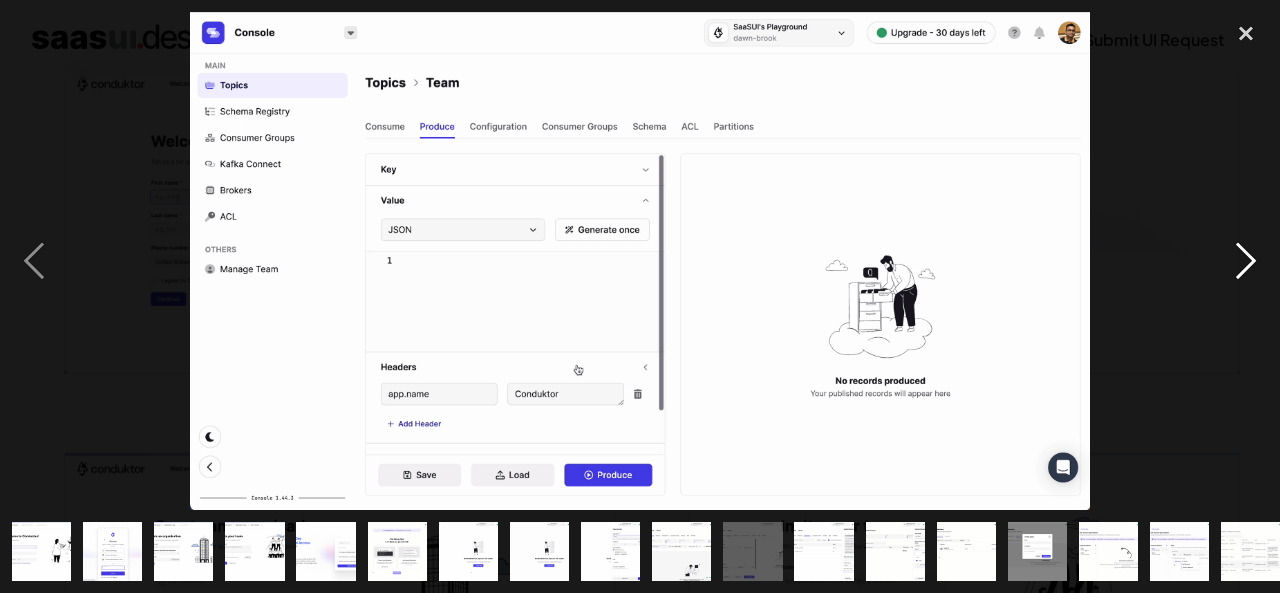 click at bounding box center (1246, 261) 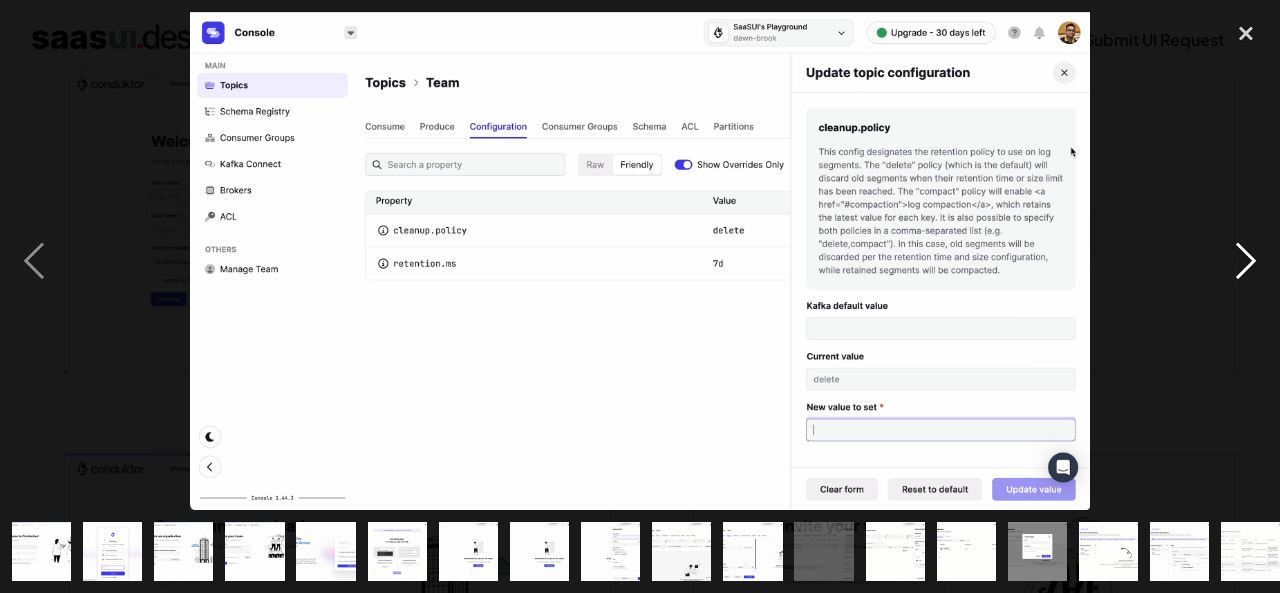 click at bounding box center (1246, 261) 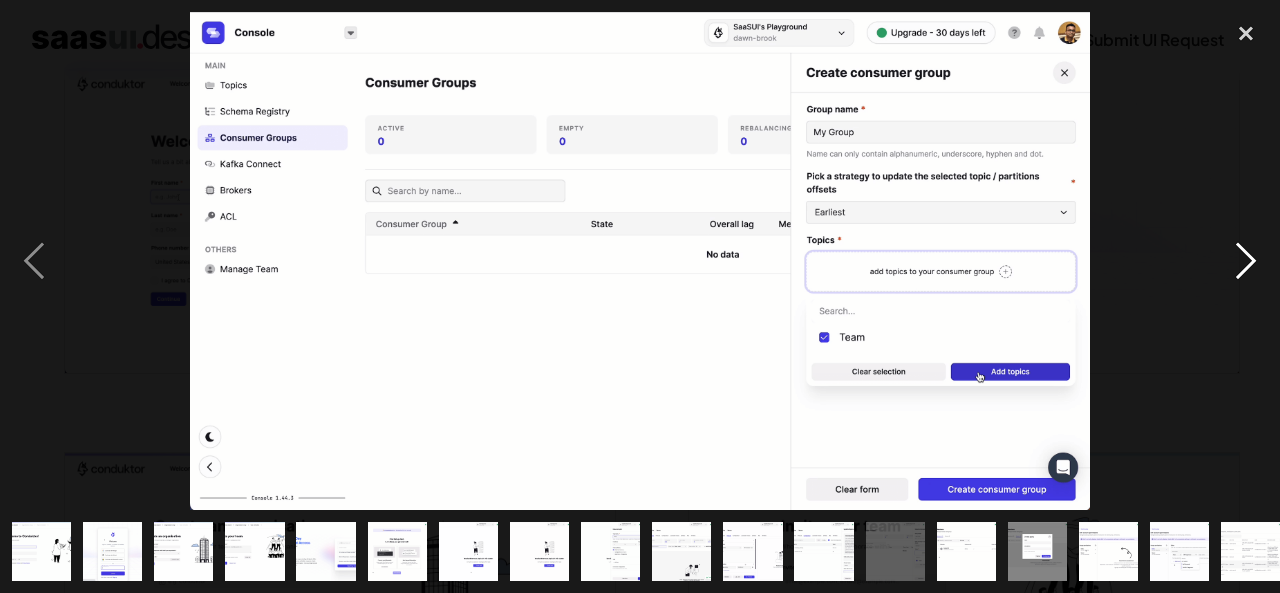 click at bounding box center [1246, 261] 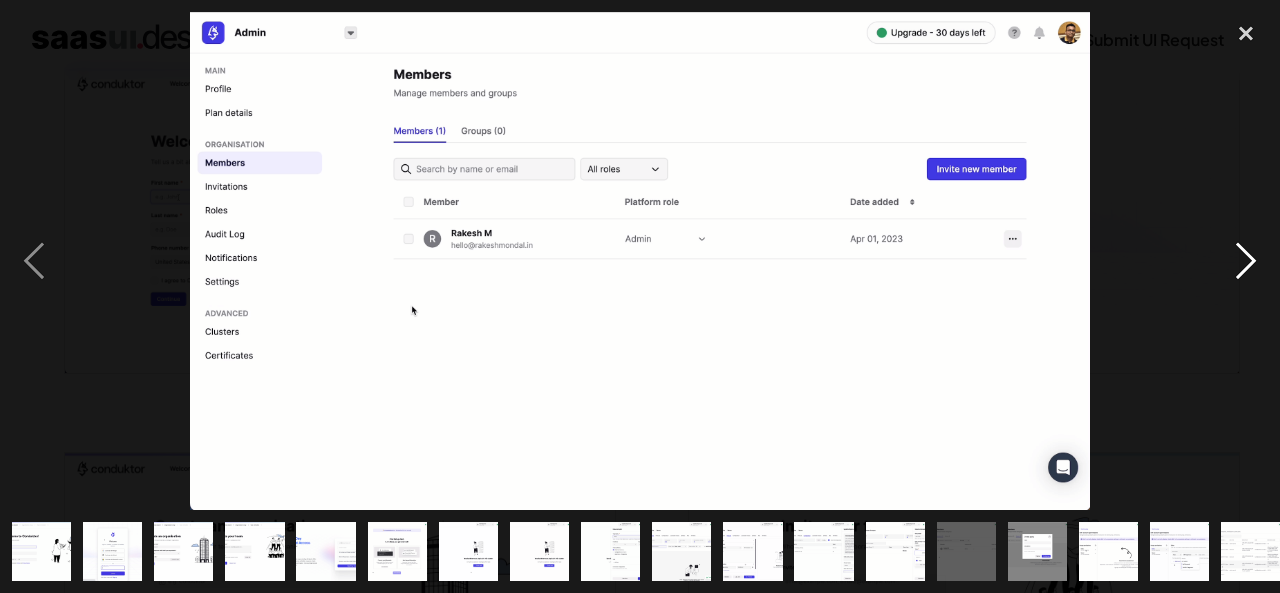 click at bounding box center [1246, 261] 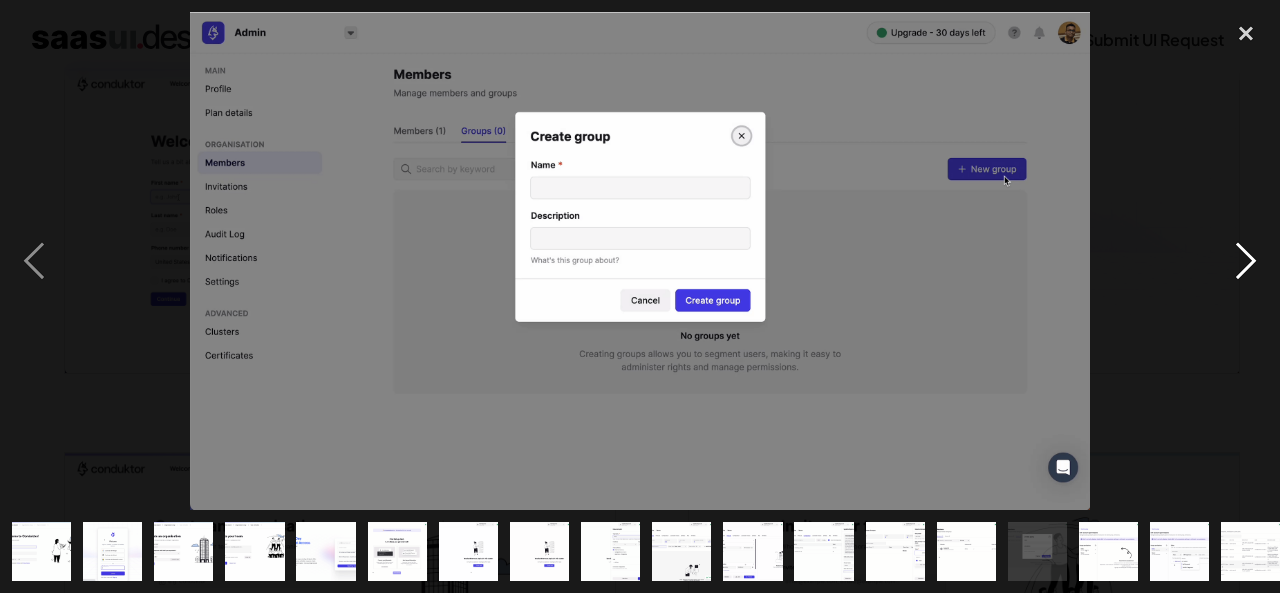 click at bounding box center [1246, 261] 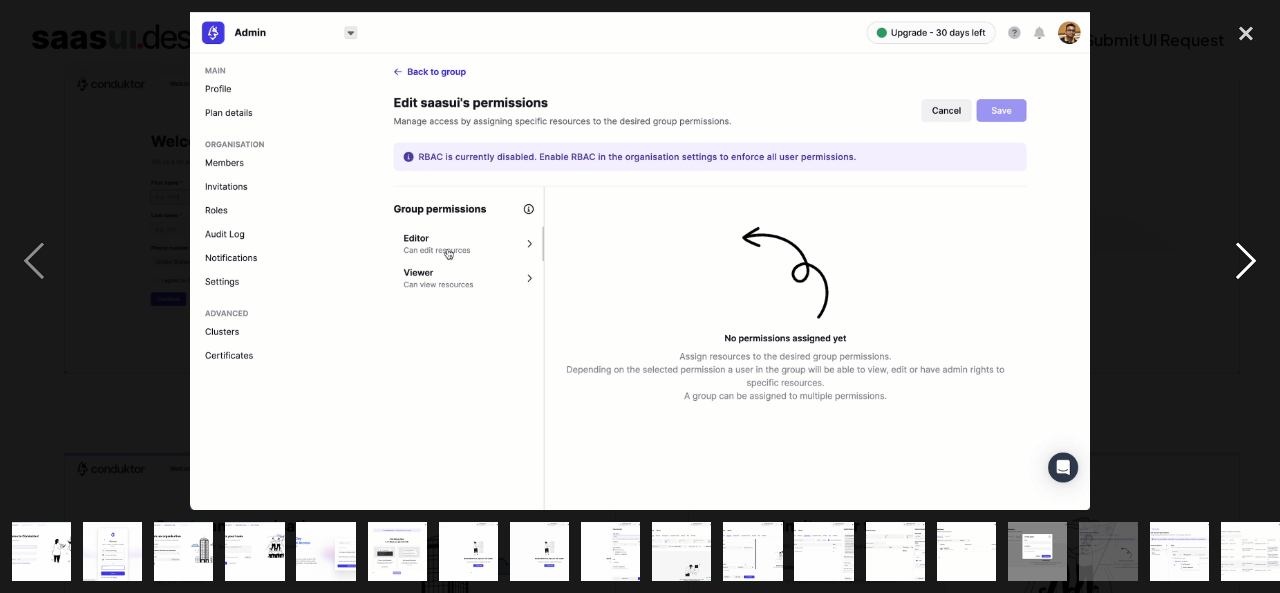 click at bounding box center [1246, 261] 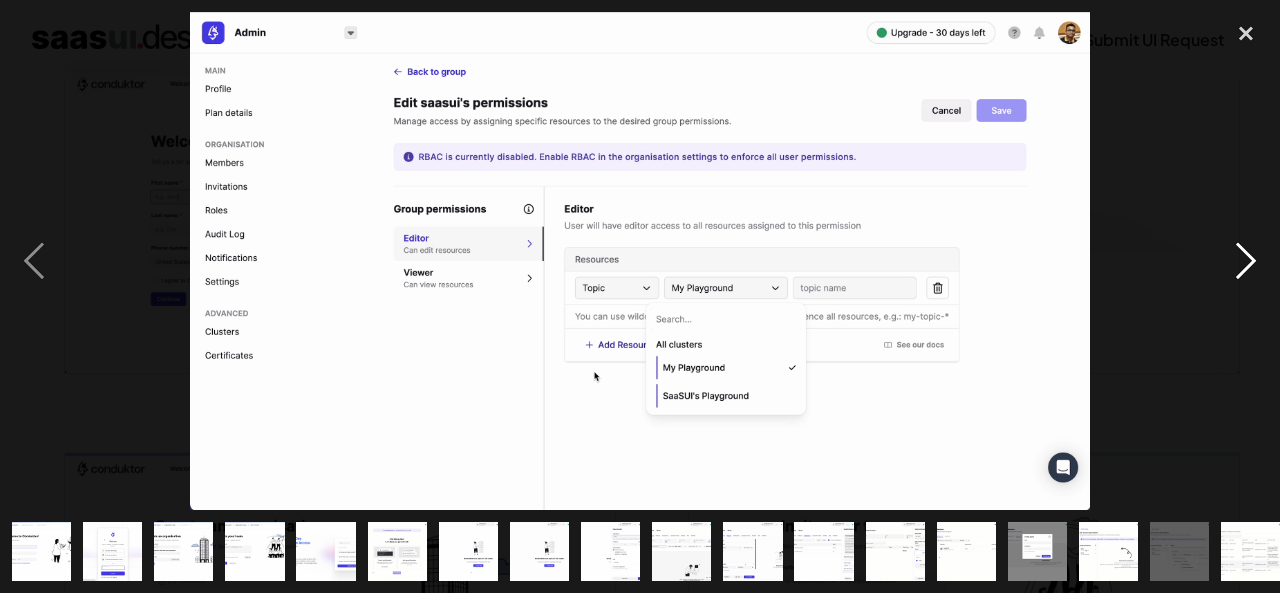 click at bounding box center [1246, 261] 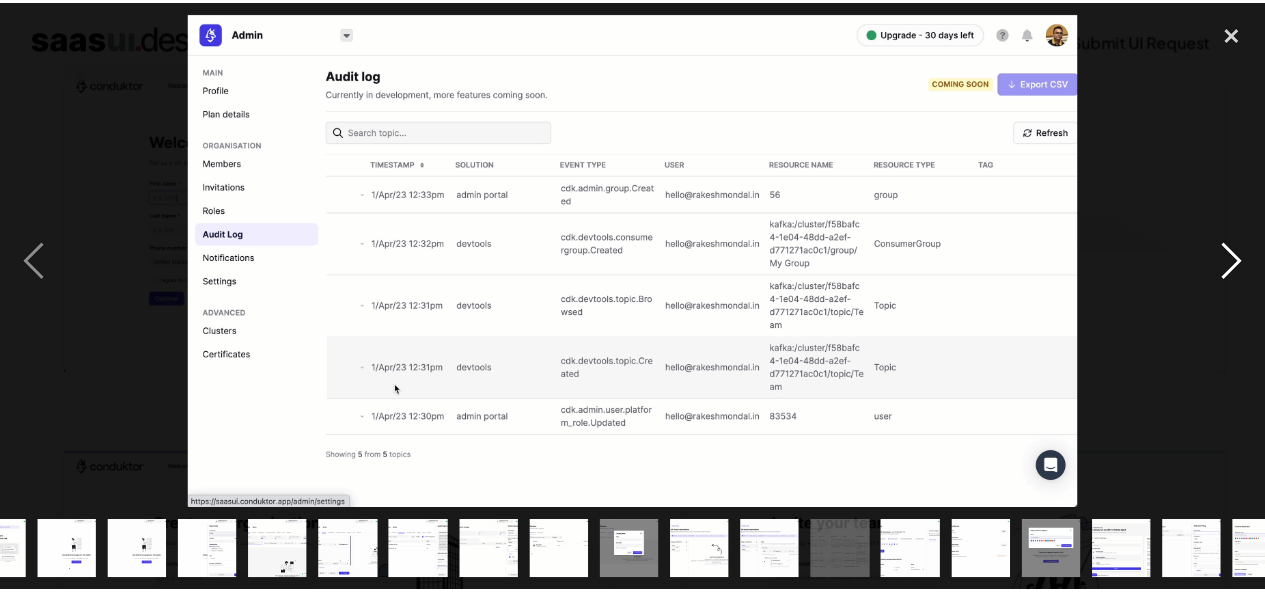 scroll, scrollTop: 0, scrollLeft: 511, axis: horizontal 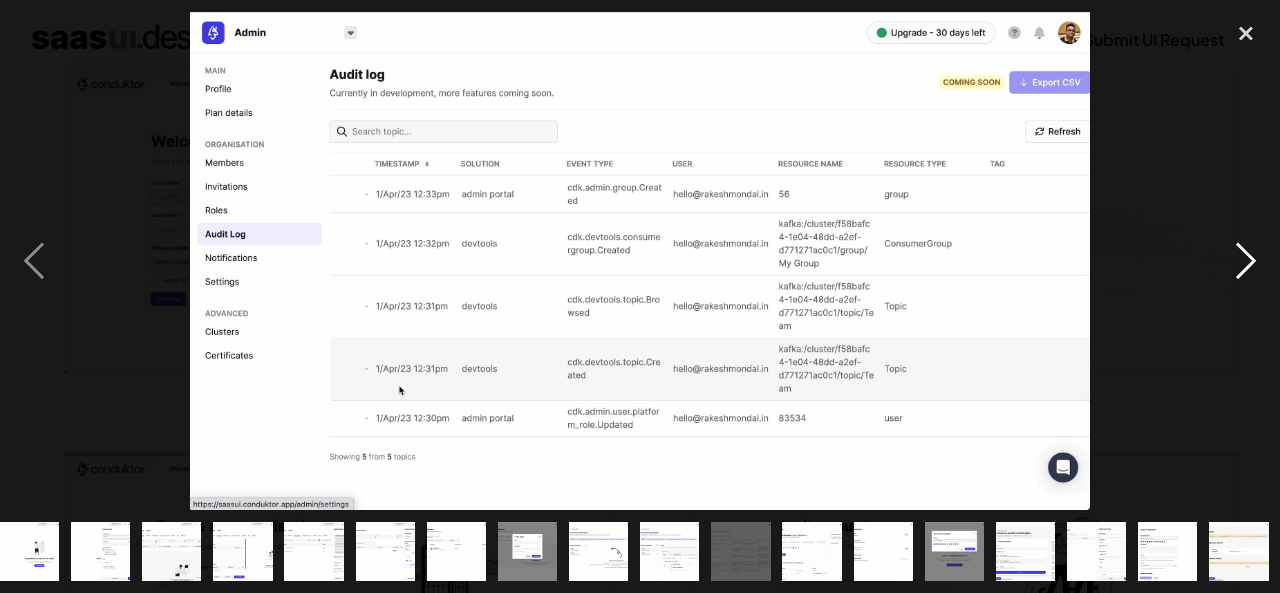 click at bounding box center (1246, 261) 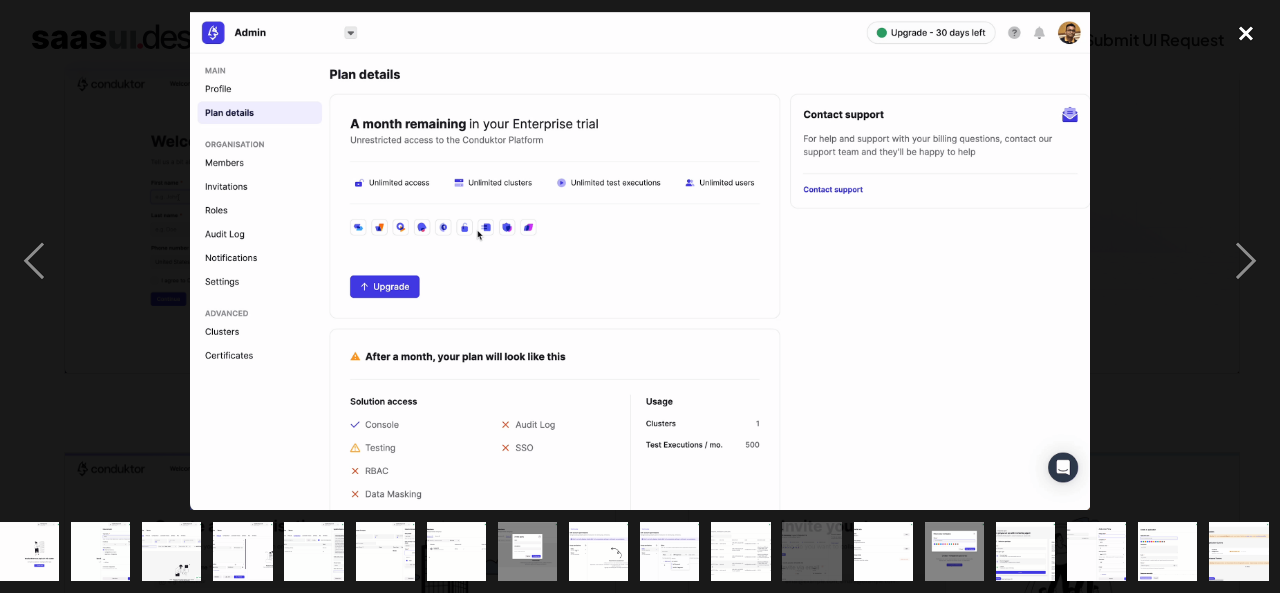 click at bounding box center [1246, 34] 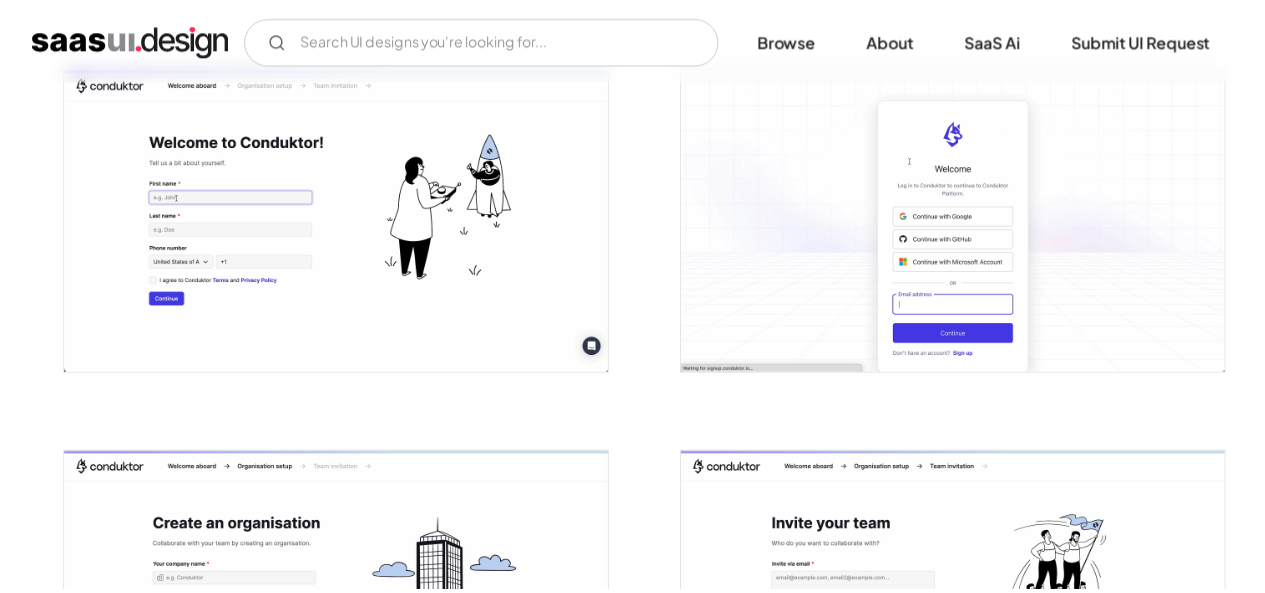 scroll, scrollTop: 0, scrollLeft: 0, axis: both 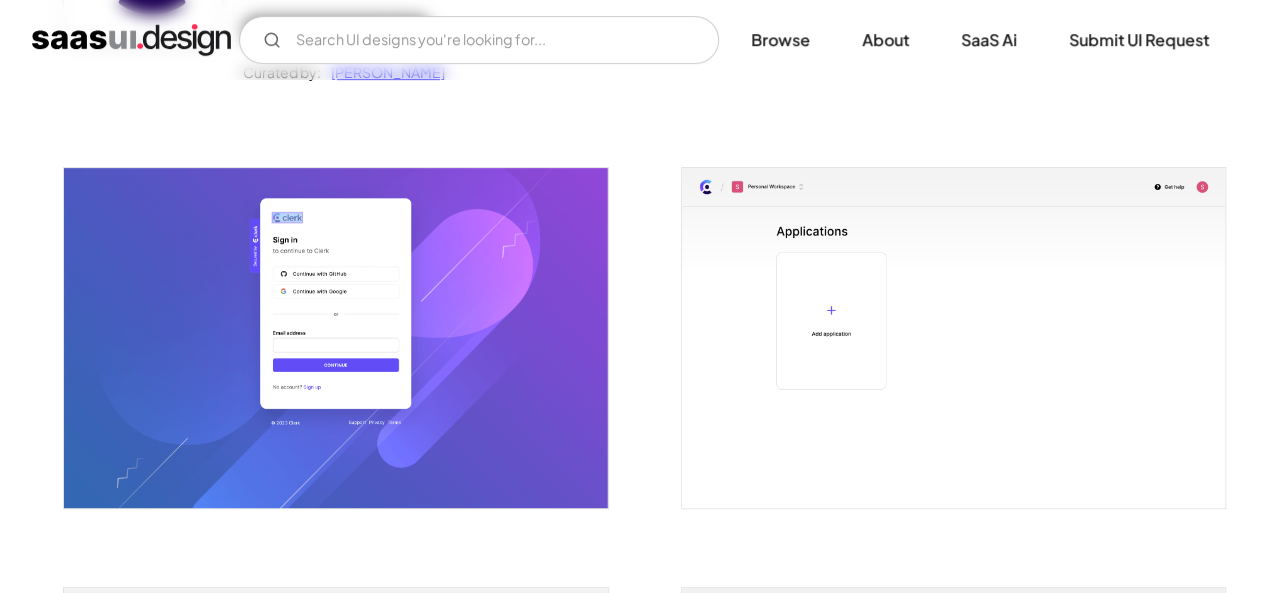 click at bounding box center (335, 337) 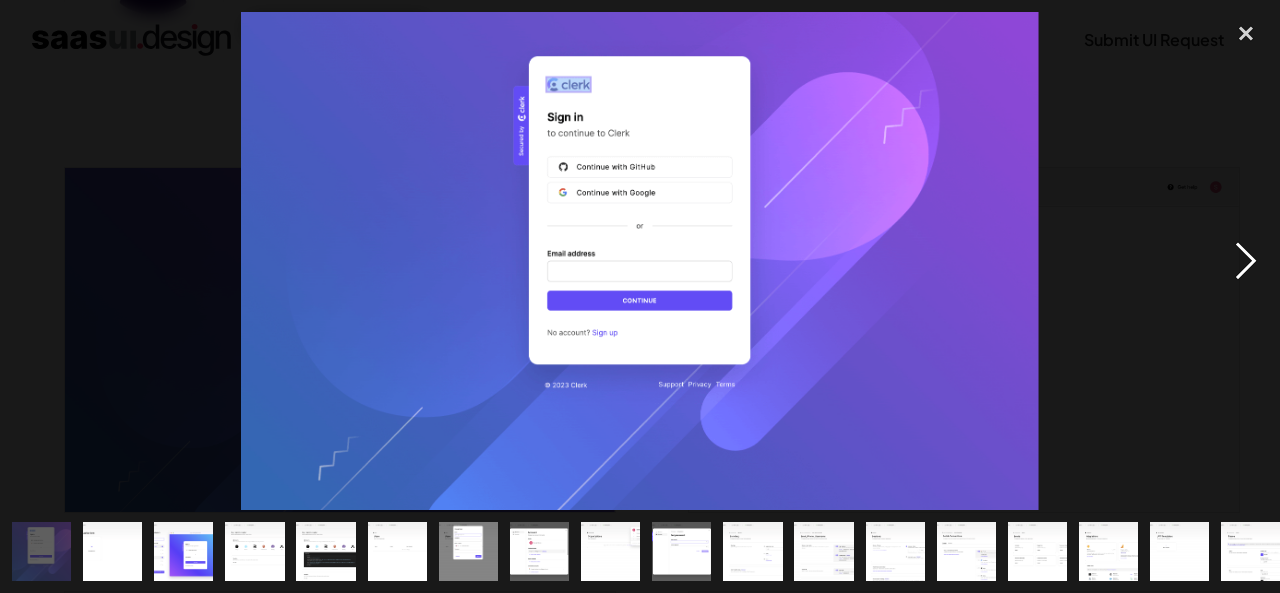 click at bounding box center [1246, 261] 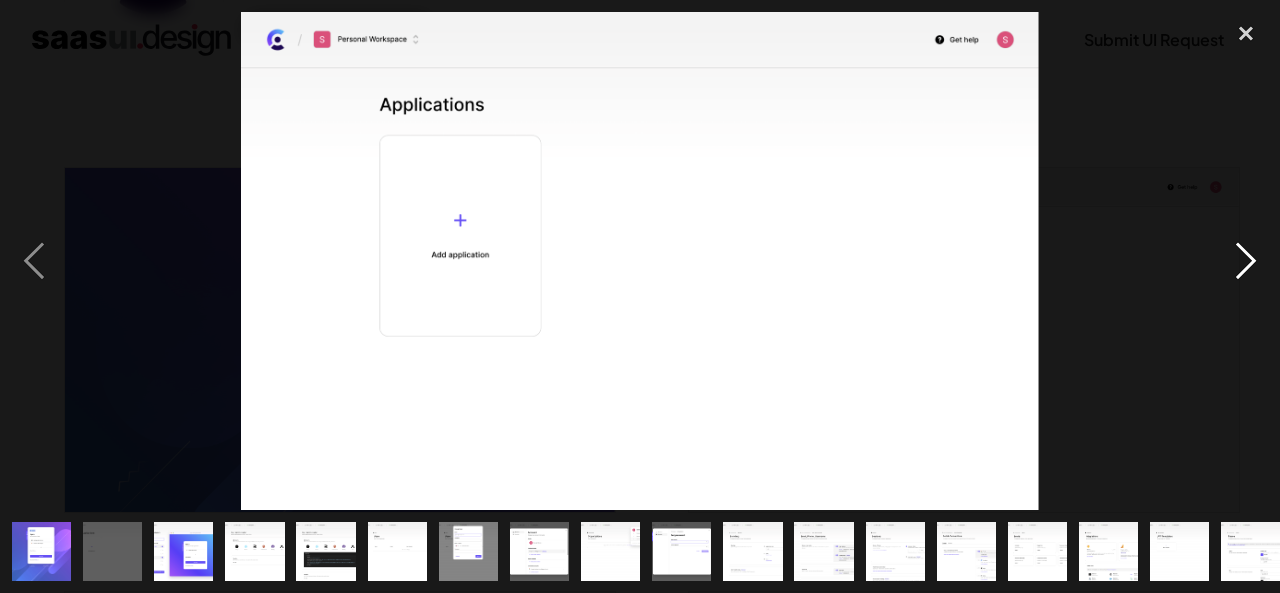 click at bounding box center [1246, 261] 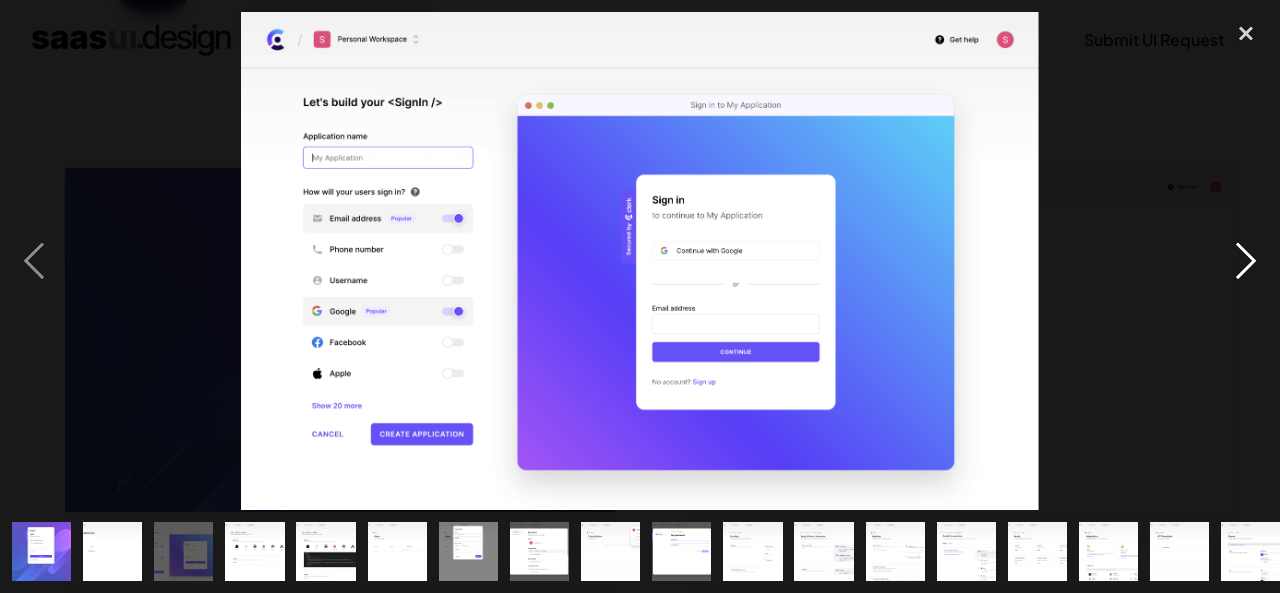 click at bounding box center (1246, 261) 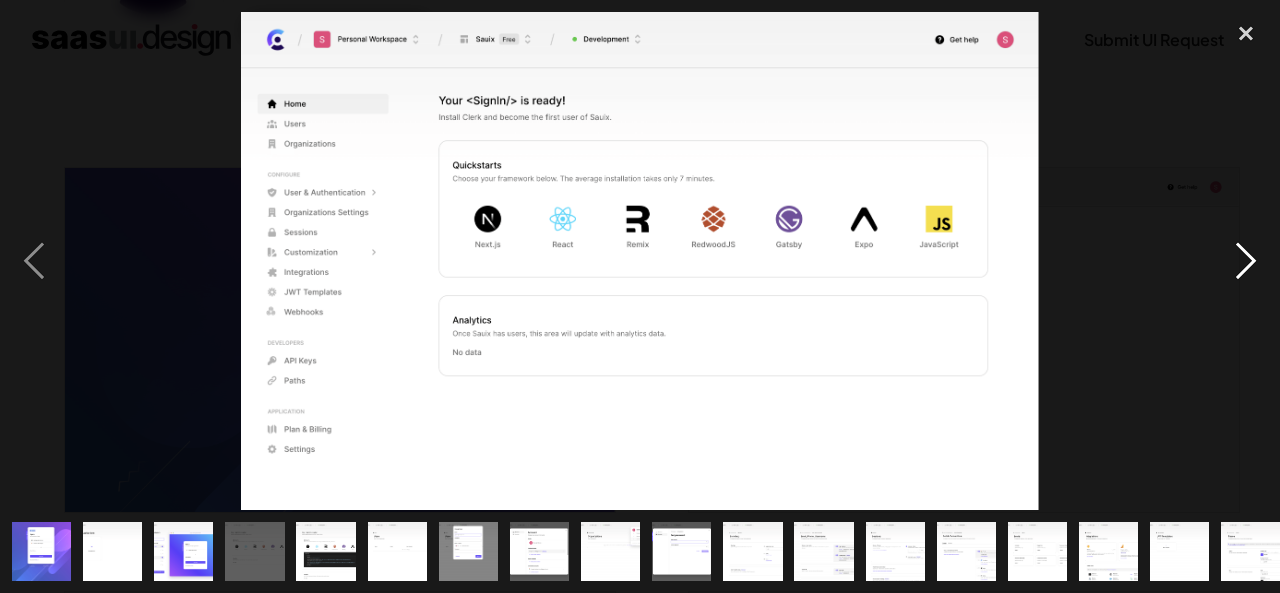 click at bounding box center [1246, 261] 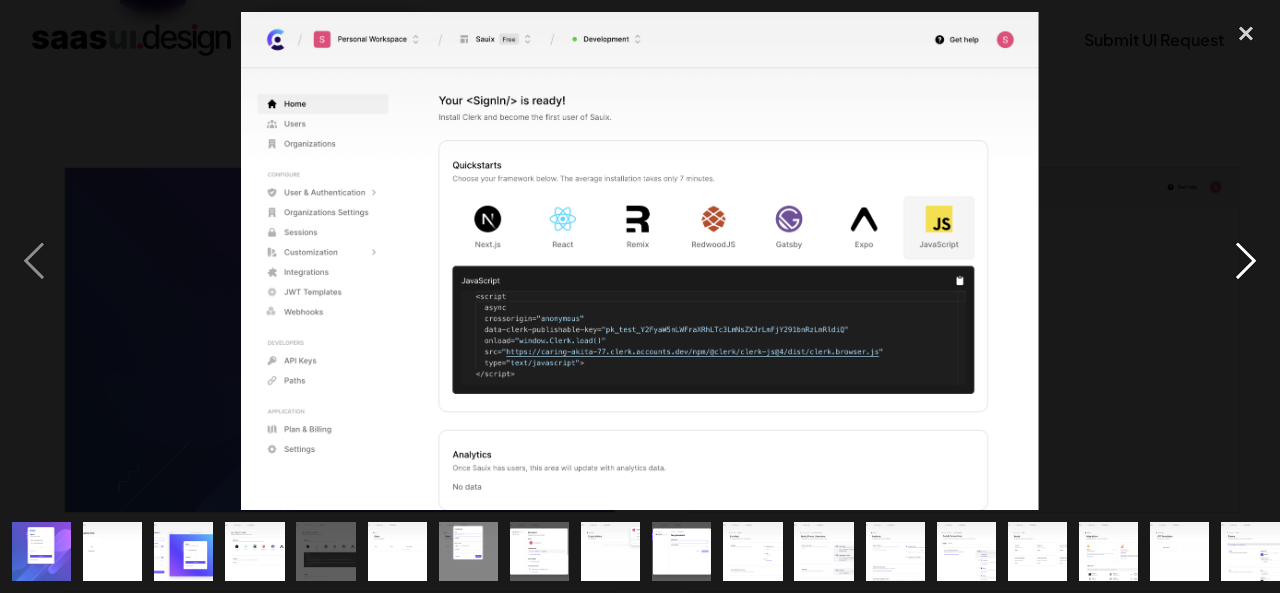 click at bounding box center (1246, 261) 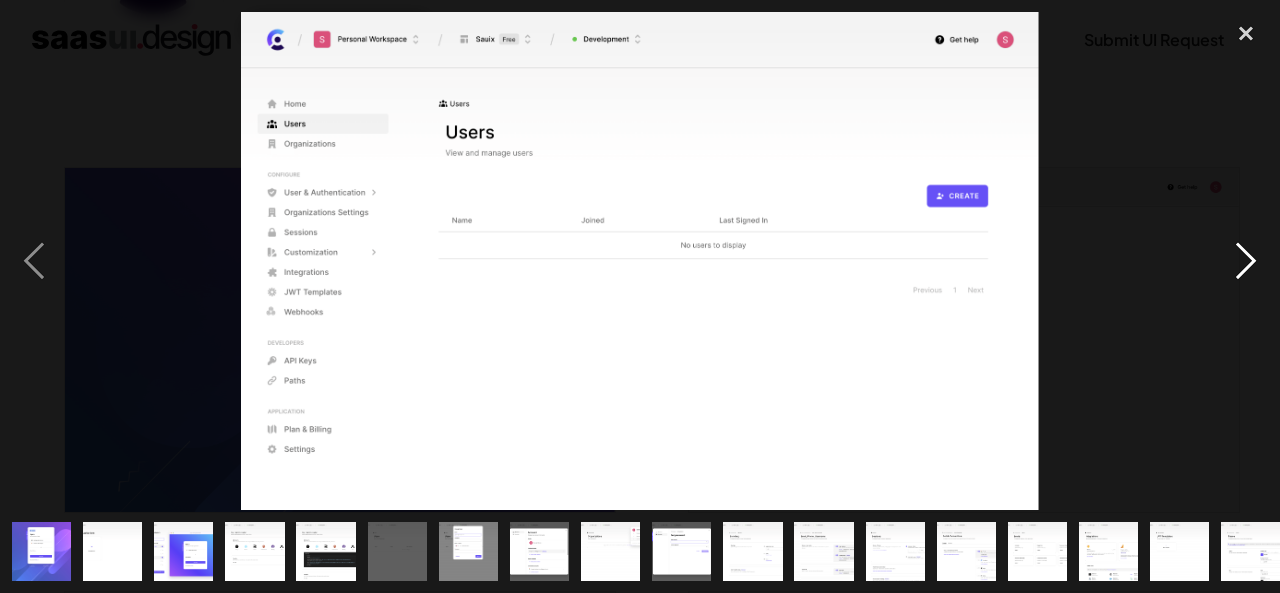 click at bounding box center (1246, 261) 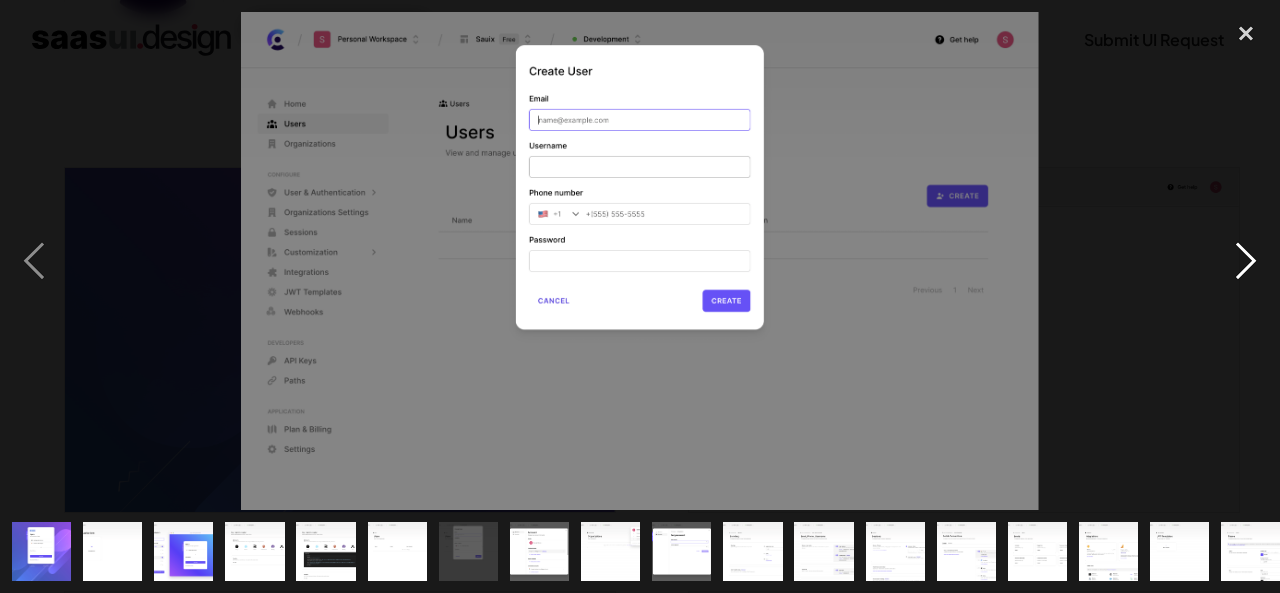 click at bounding box center (1246, 261) 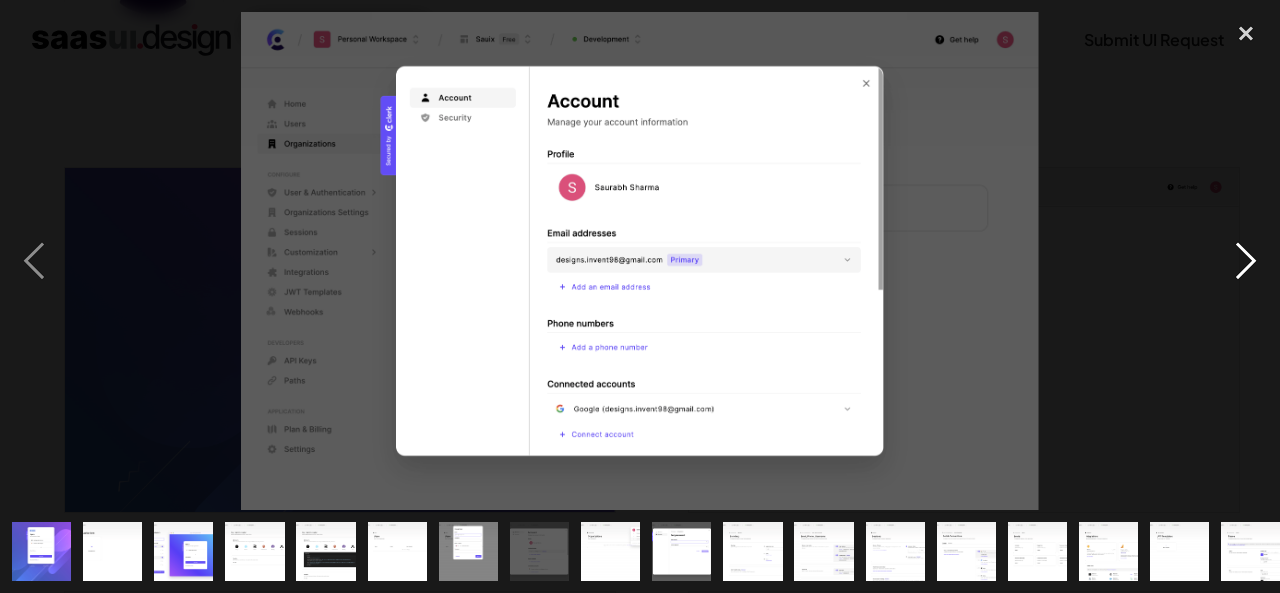click at bounding box center (1246, 261) 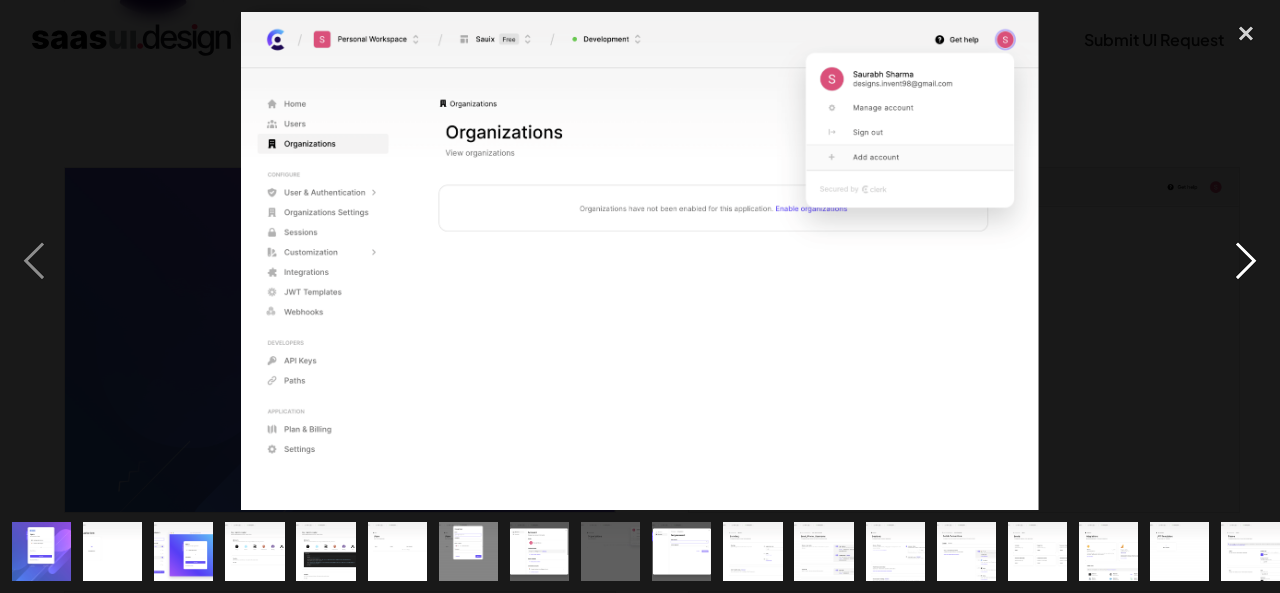 click at bounding box center [1246, 261] 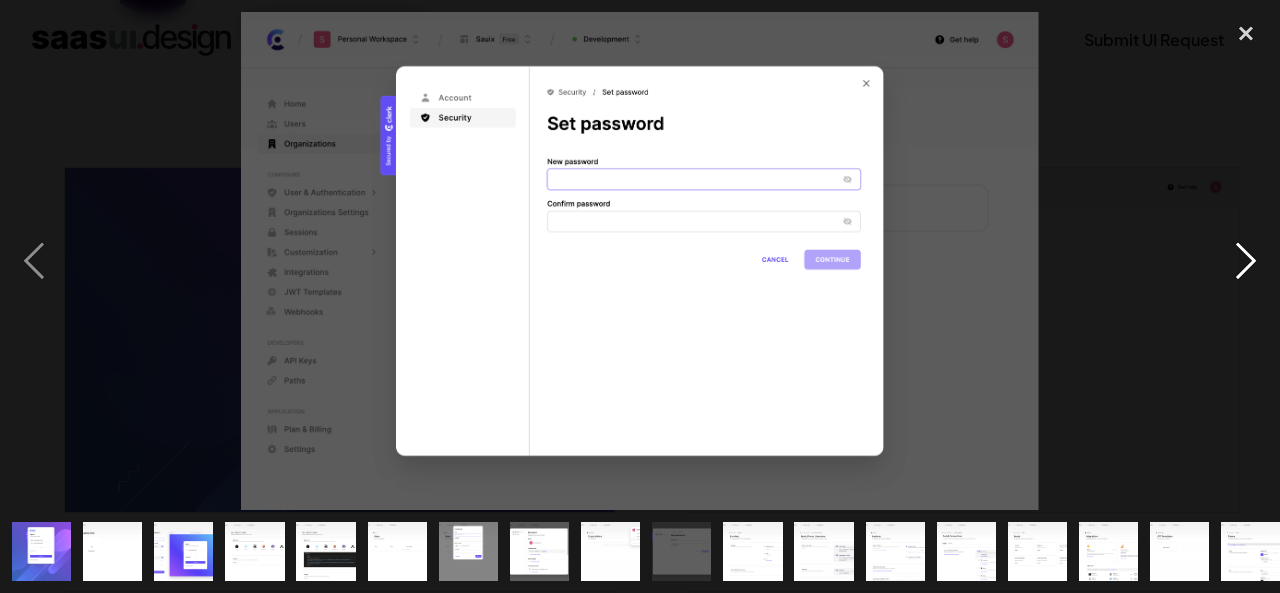 click at bounding box center (1246, 261) 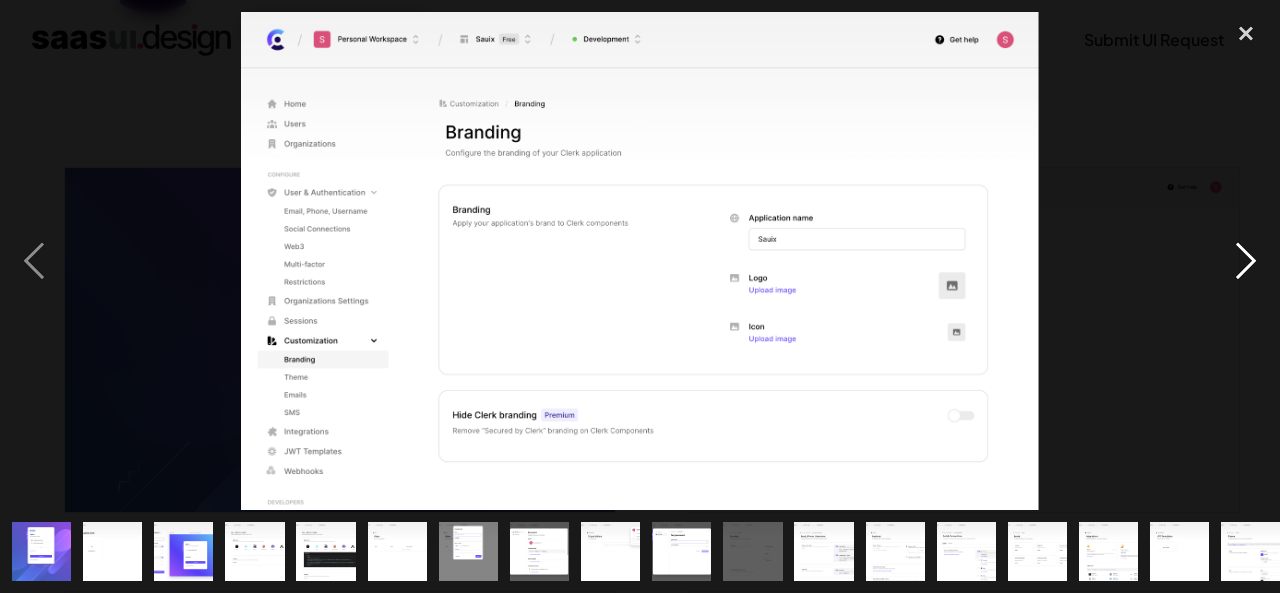 click at bounding box center (1246, 261) 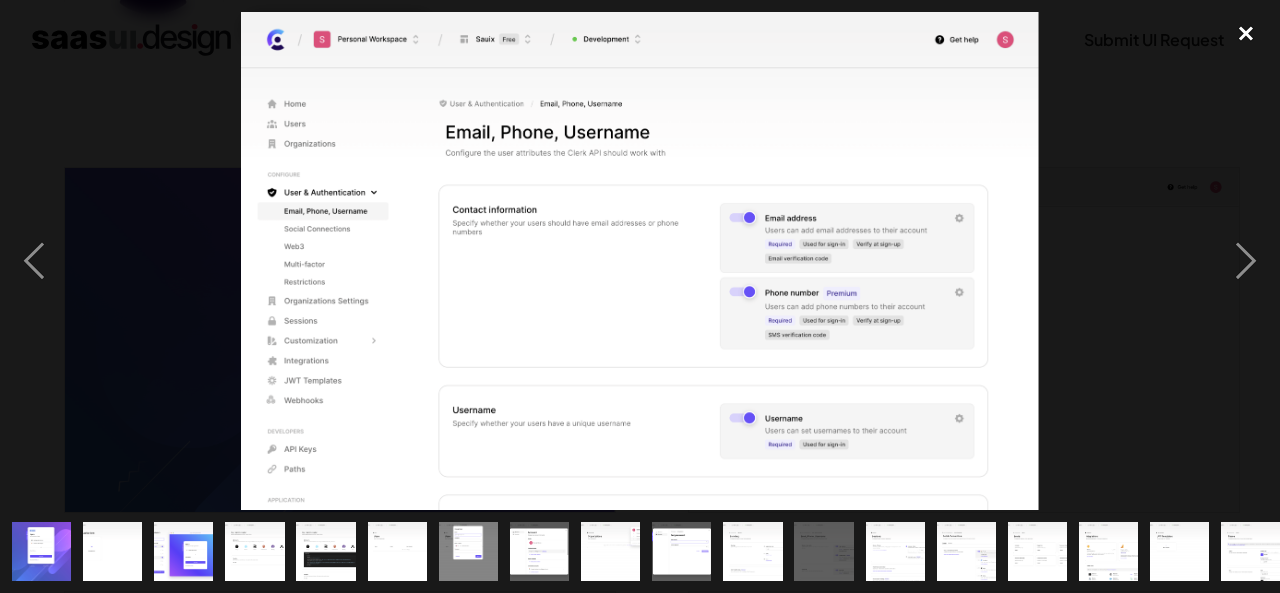 click at bounding box center (1246, 34) 